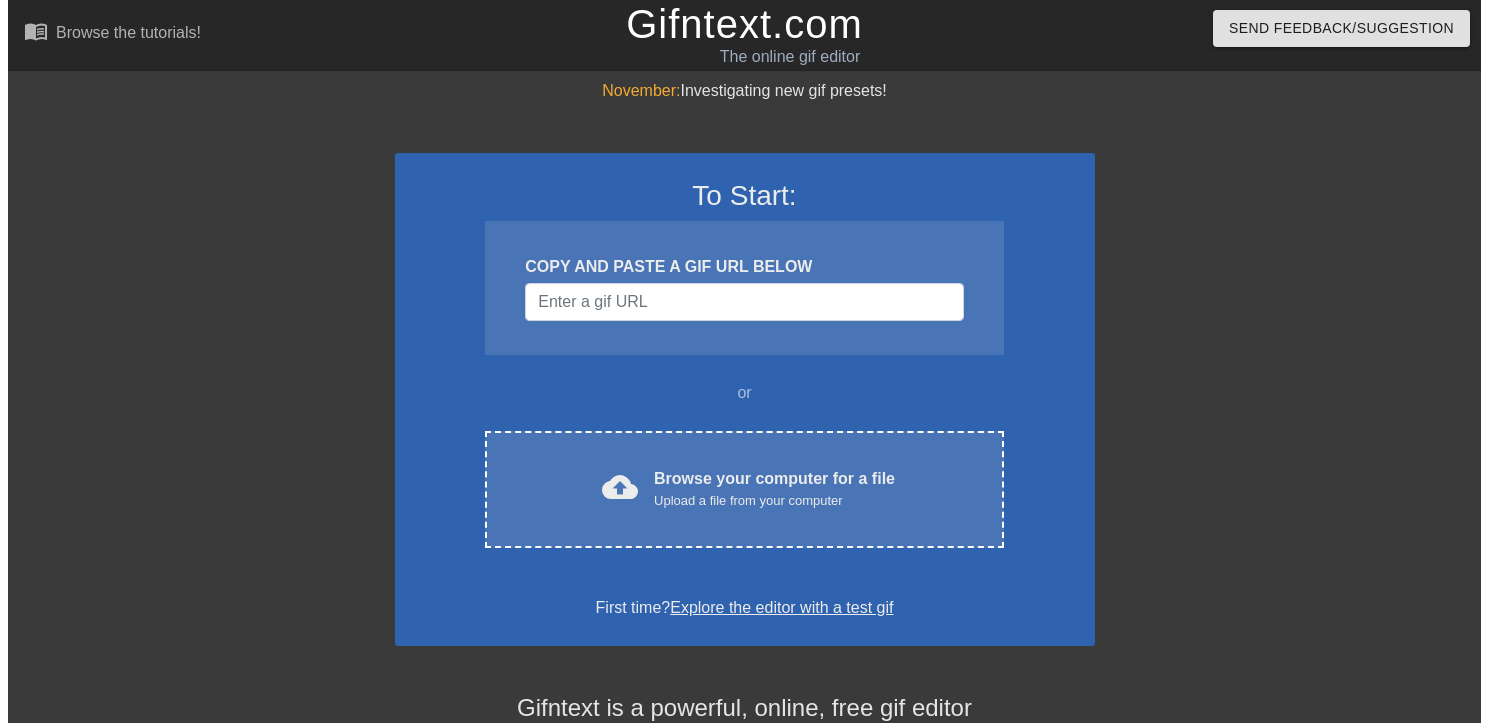 scroll, scrollTop: 0, scrollLeft: 0, axis: both 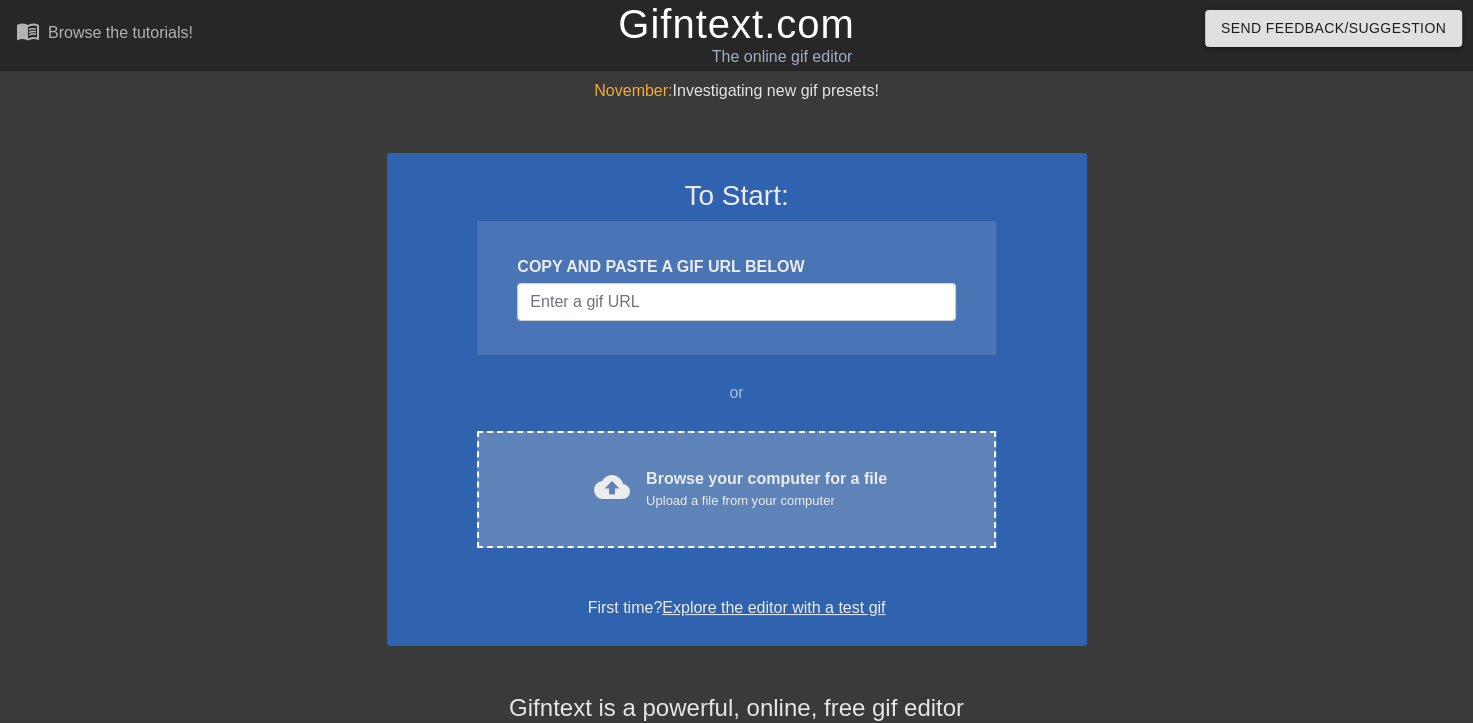 click on "cloud_upload Browse your computer for a file Upload a file from your computer" at bounding box center (736, 489) 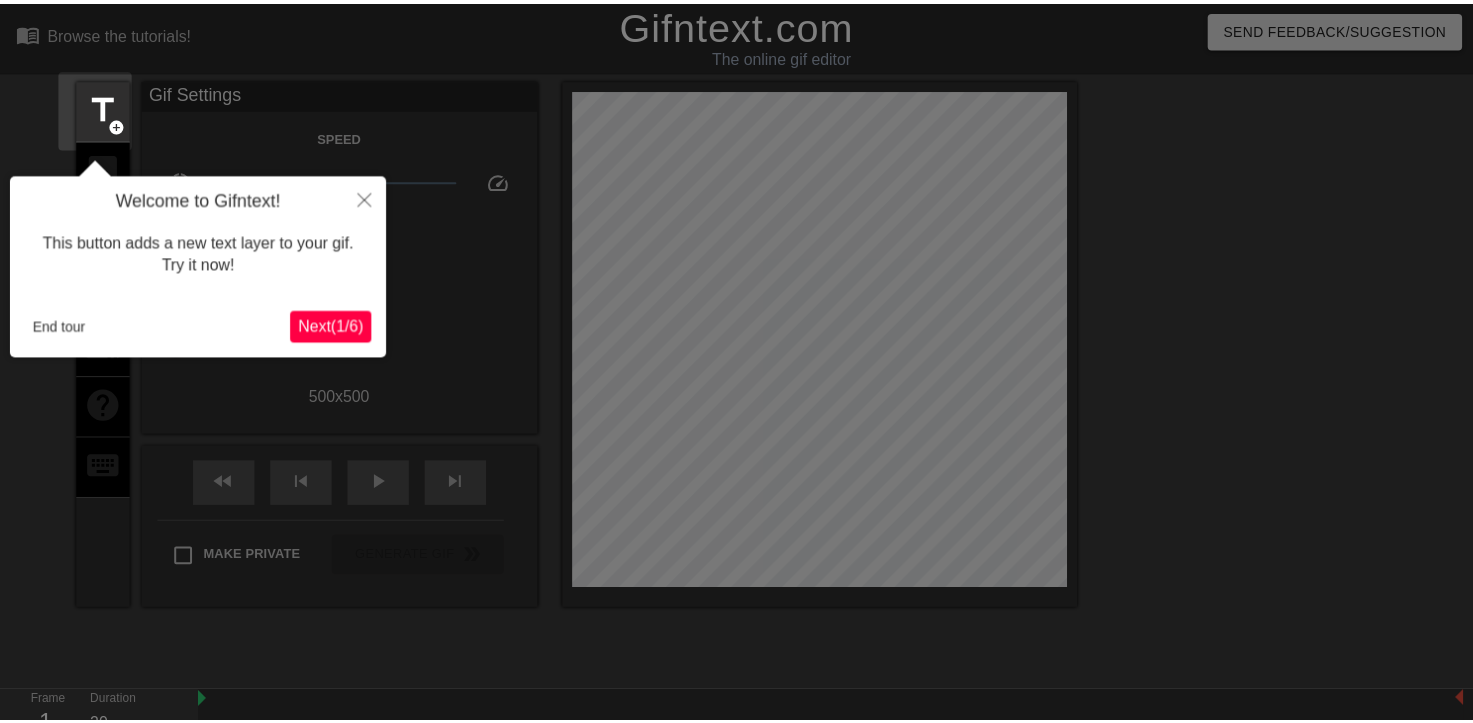 scroll, scrollTop: 48, scrollLeft: 0, axis: vertical 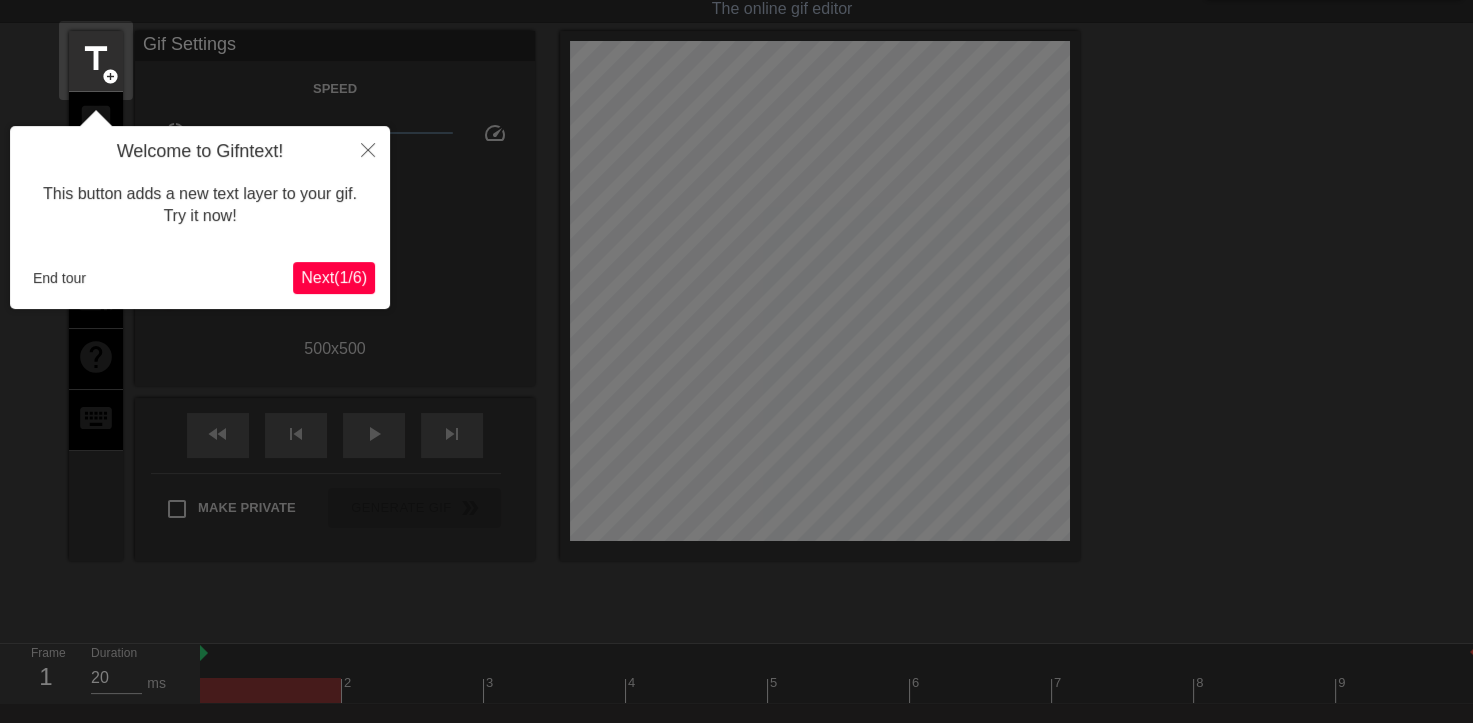 click on "Next  ( 1 / 6 )" at bounding box center (334, 277) 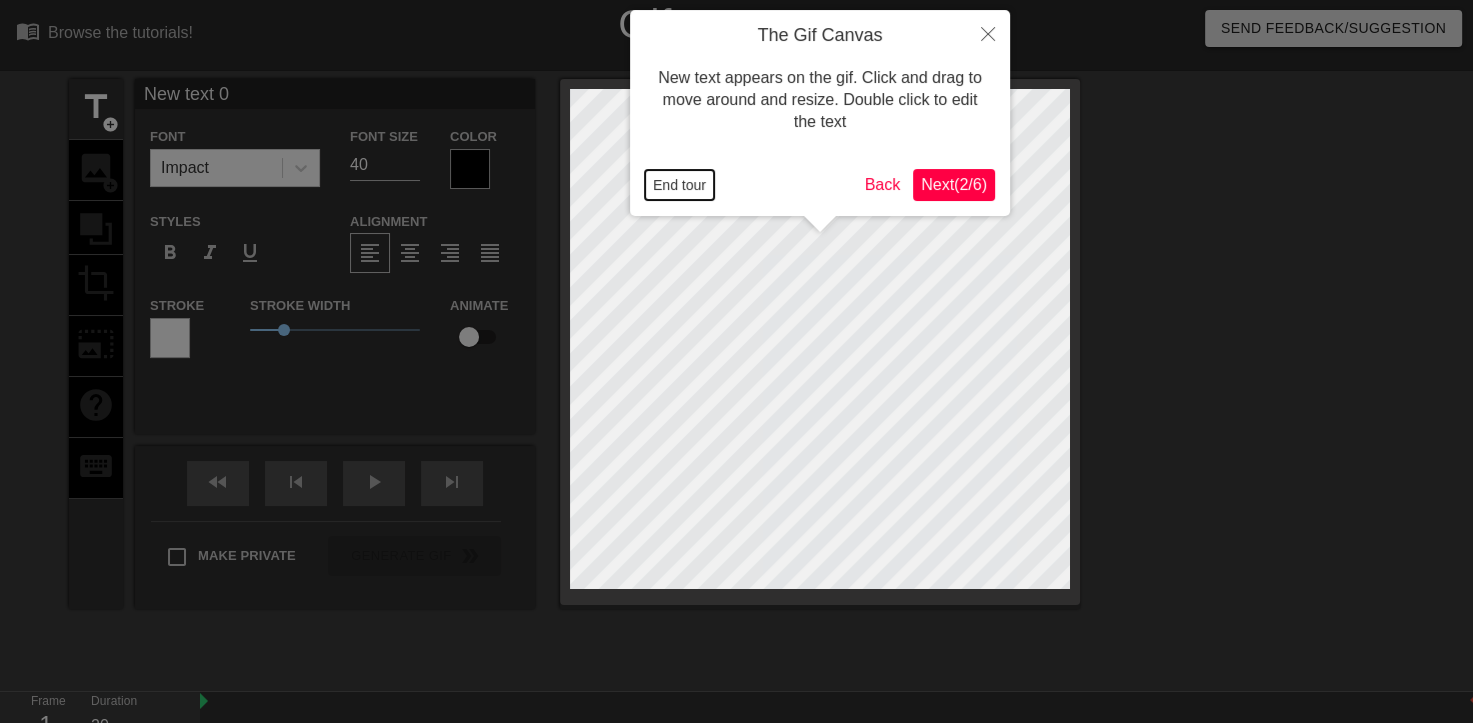 click on "End tour" at bounding box center (679, 185) 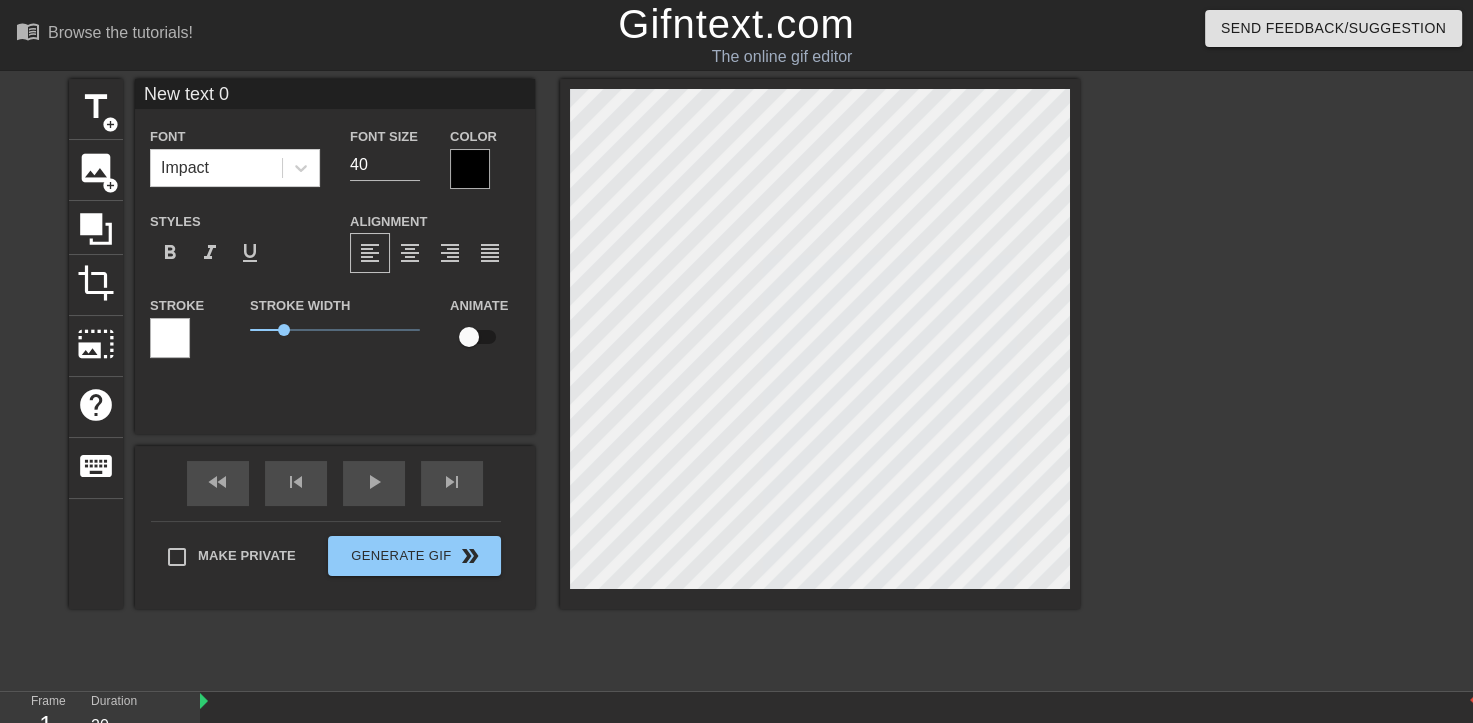 scroll, scrollTop: 2, scrollLeft: 2, axis: both 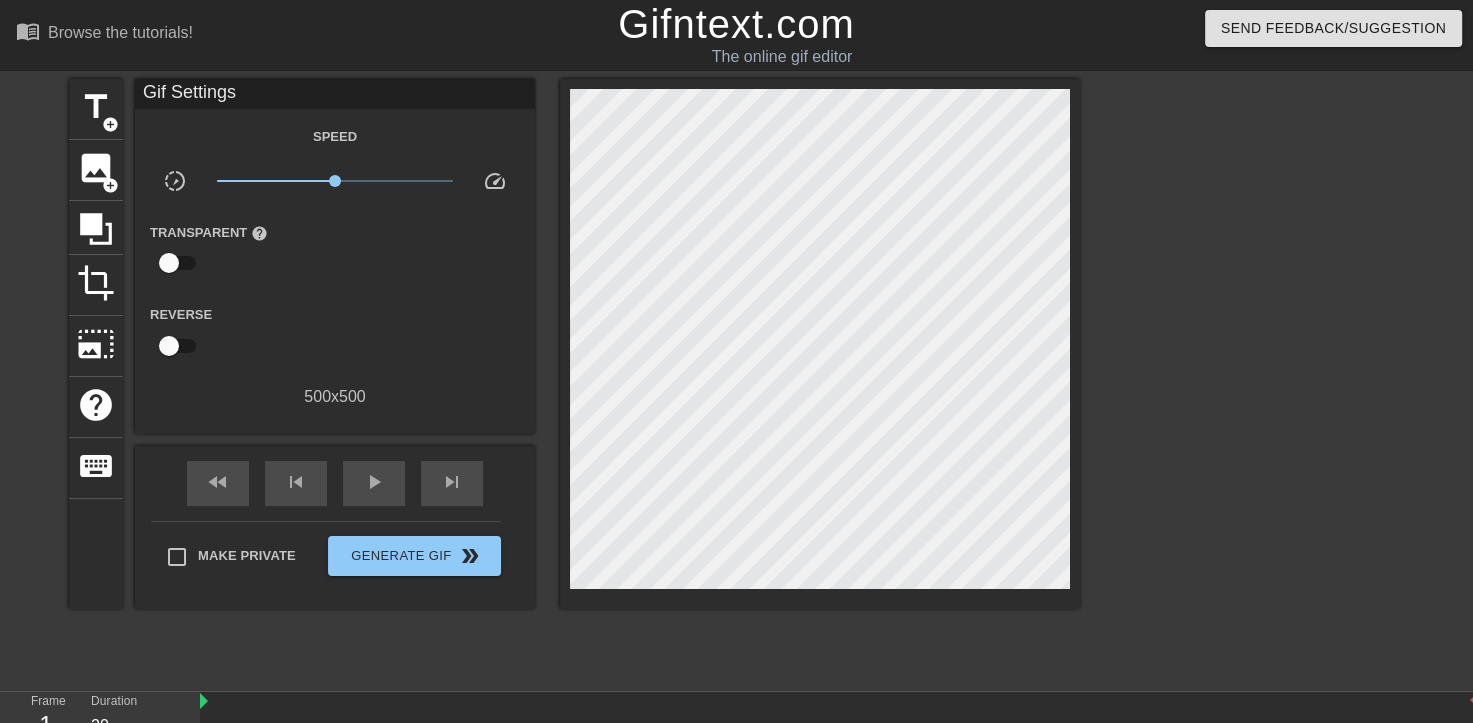 click at bounding box center [1254, 379] 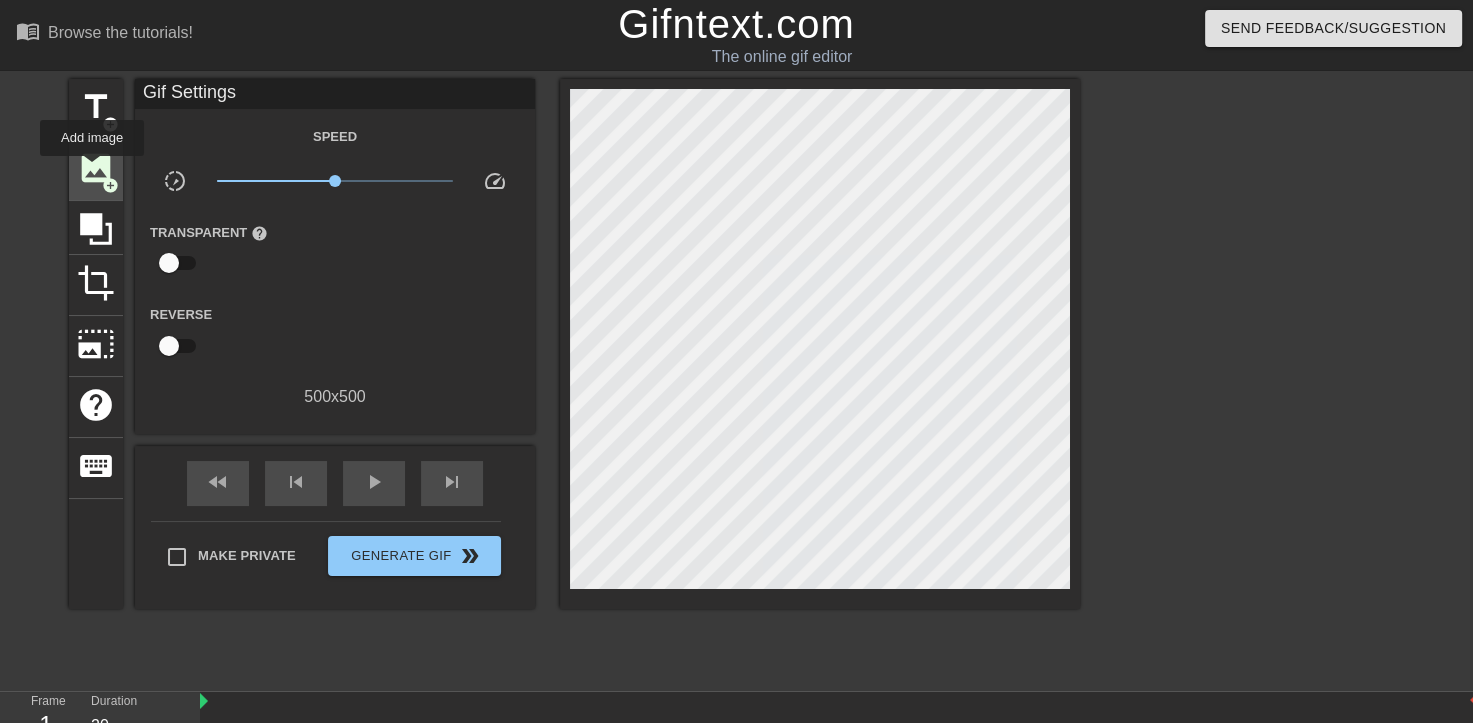 click on "image" at bounding box center (96, 168) 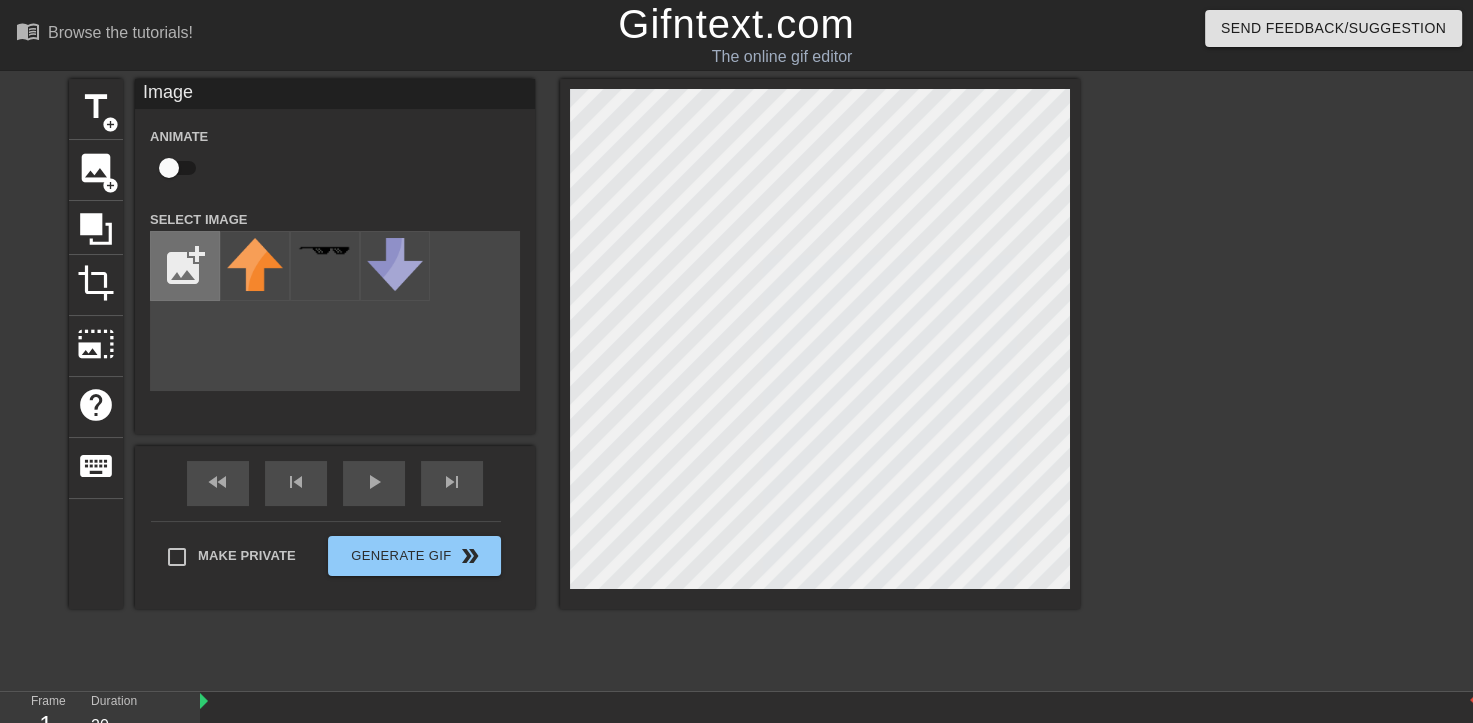 click at bounding box center (185, 266) 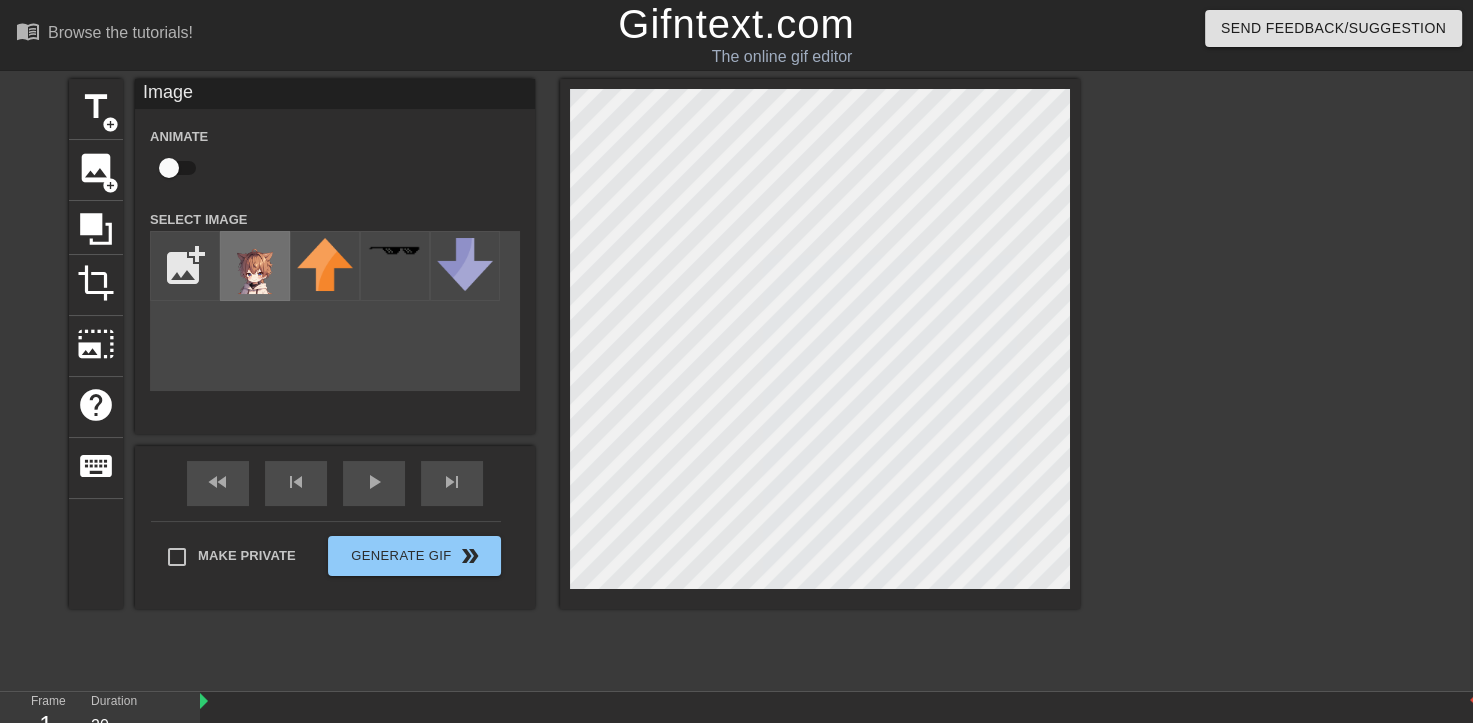click at bounding box center [255, 266] 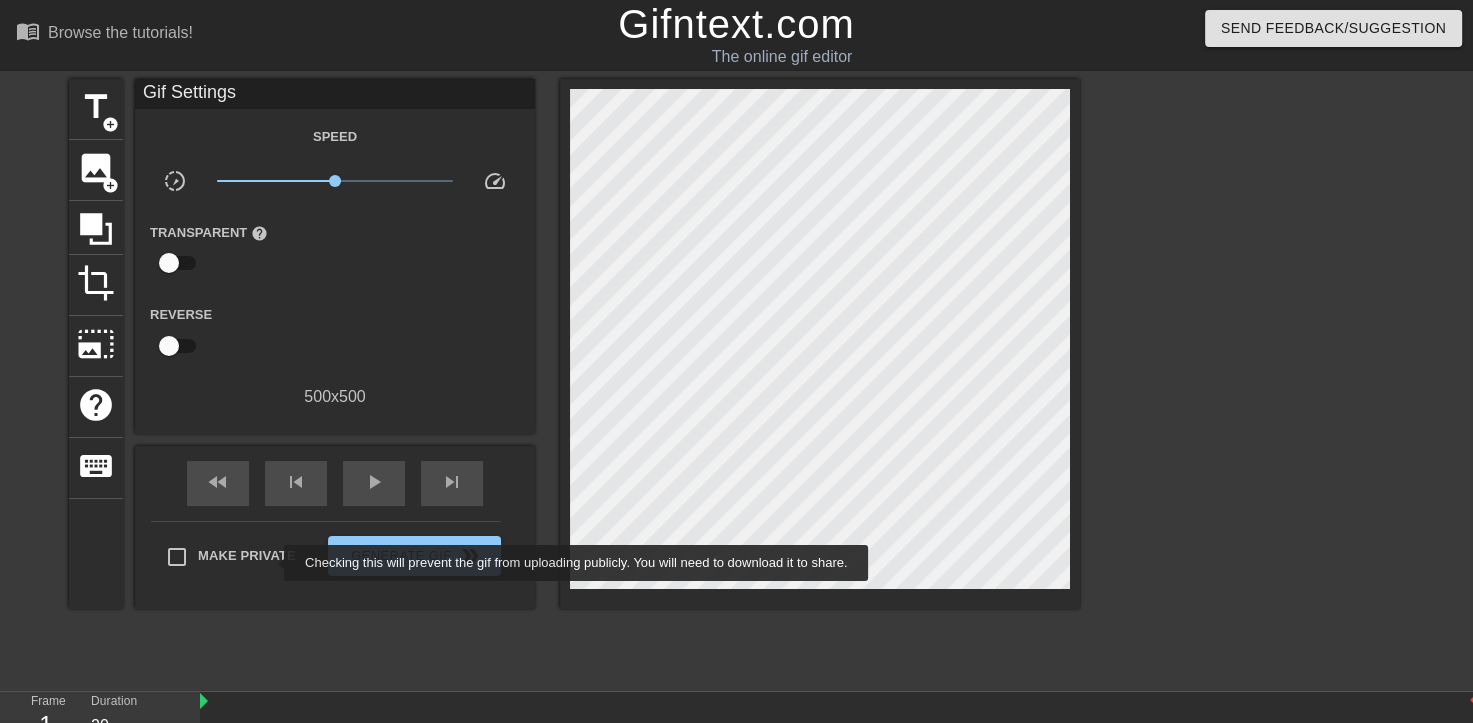 click on "Make Private" at bounding box center (247, 556) 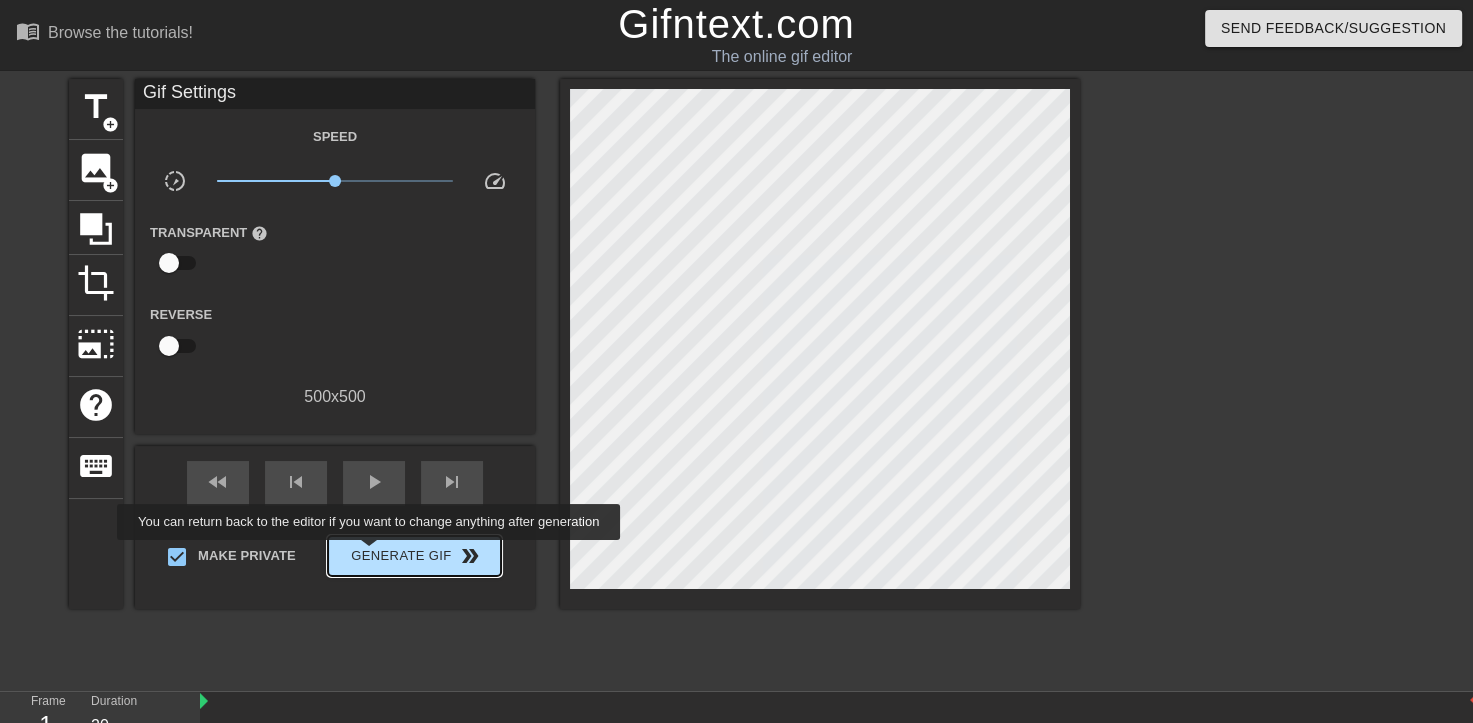 click on "Generate Gif double_arrow" at bounding box center (414, 556) 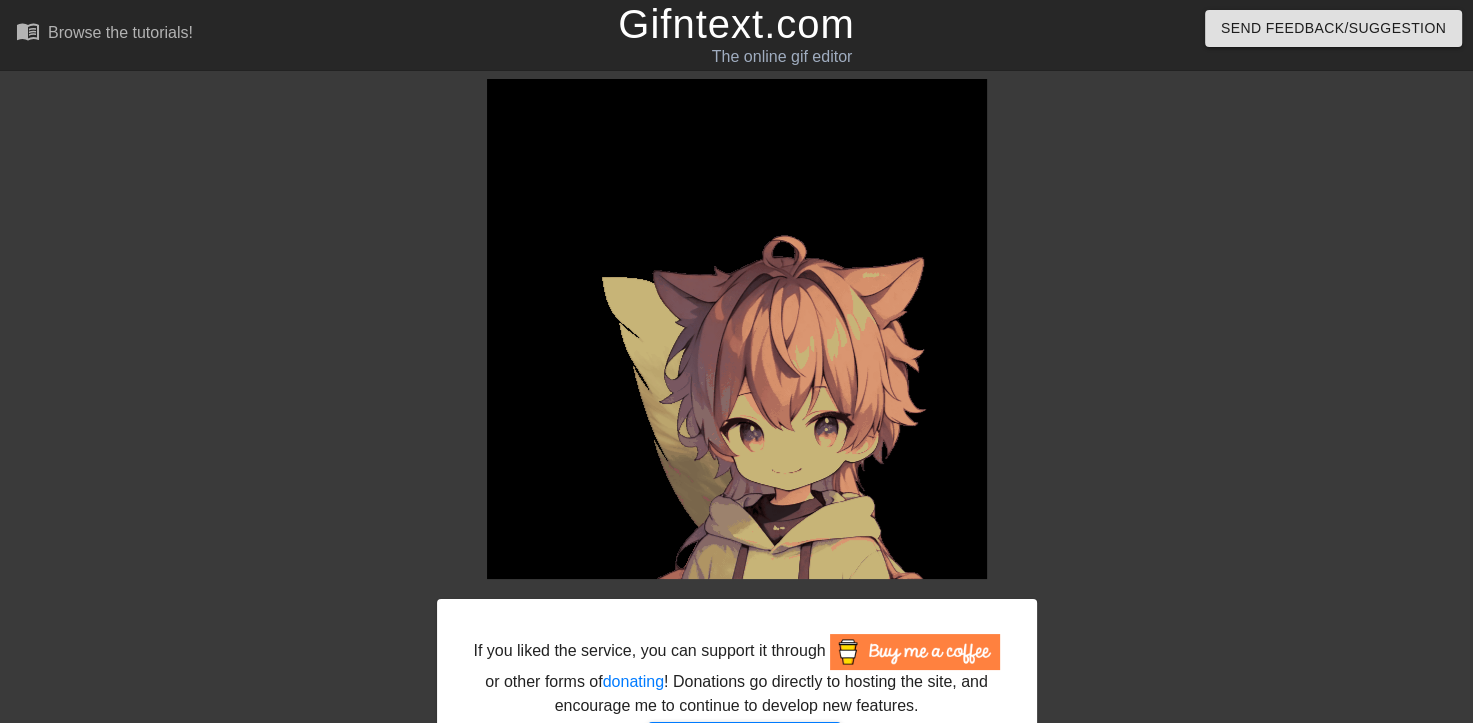 scroll, scrollTop: 131, scrollLeft: 0, axis: vertical 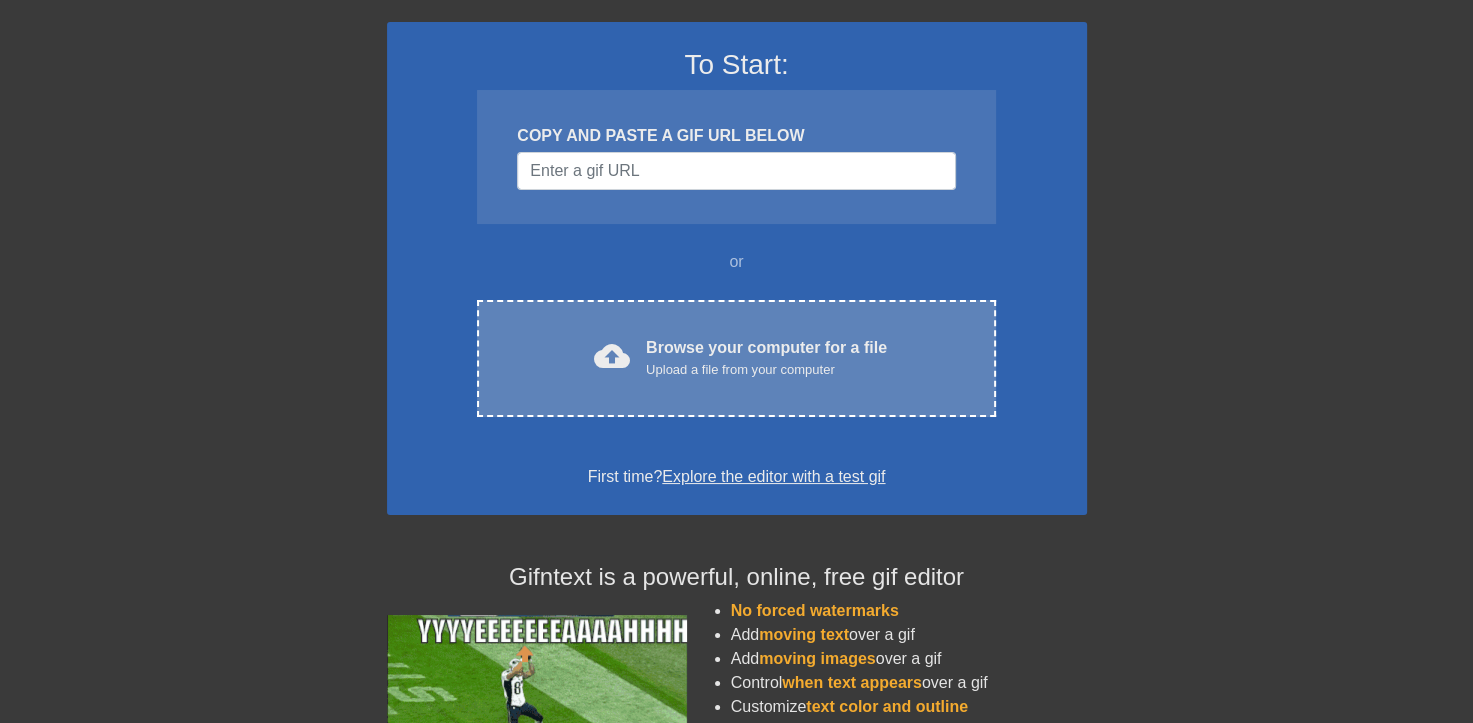 drag, startPoint x: 536, startPoint y: 382, endPoint x: 506, endPoint y: 374, distance: 31.04835 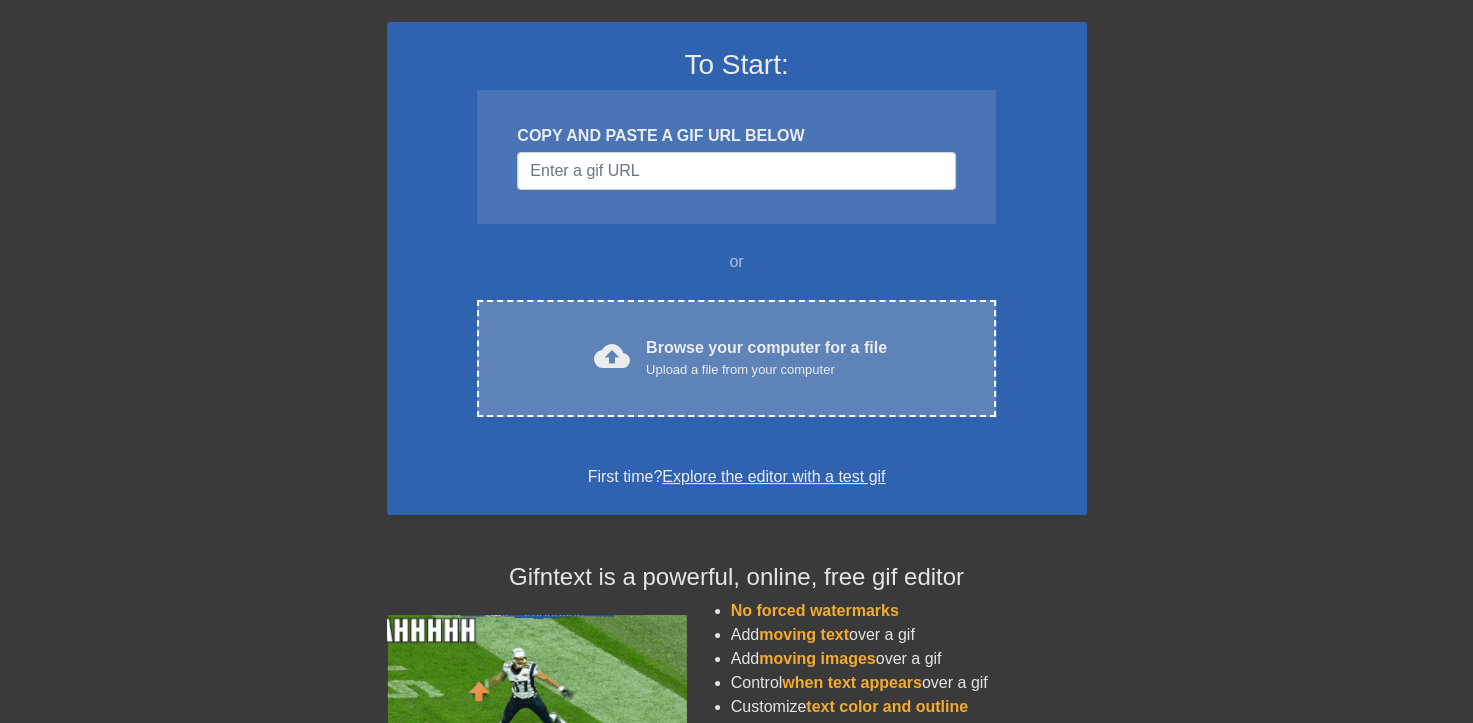 click on "cloud_upload Browse your computer for a file Upload a file from your computer Choose files" at bounding box center (736, 358) 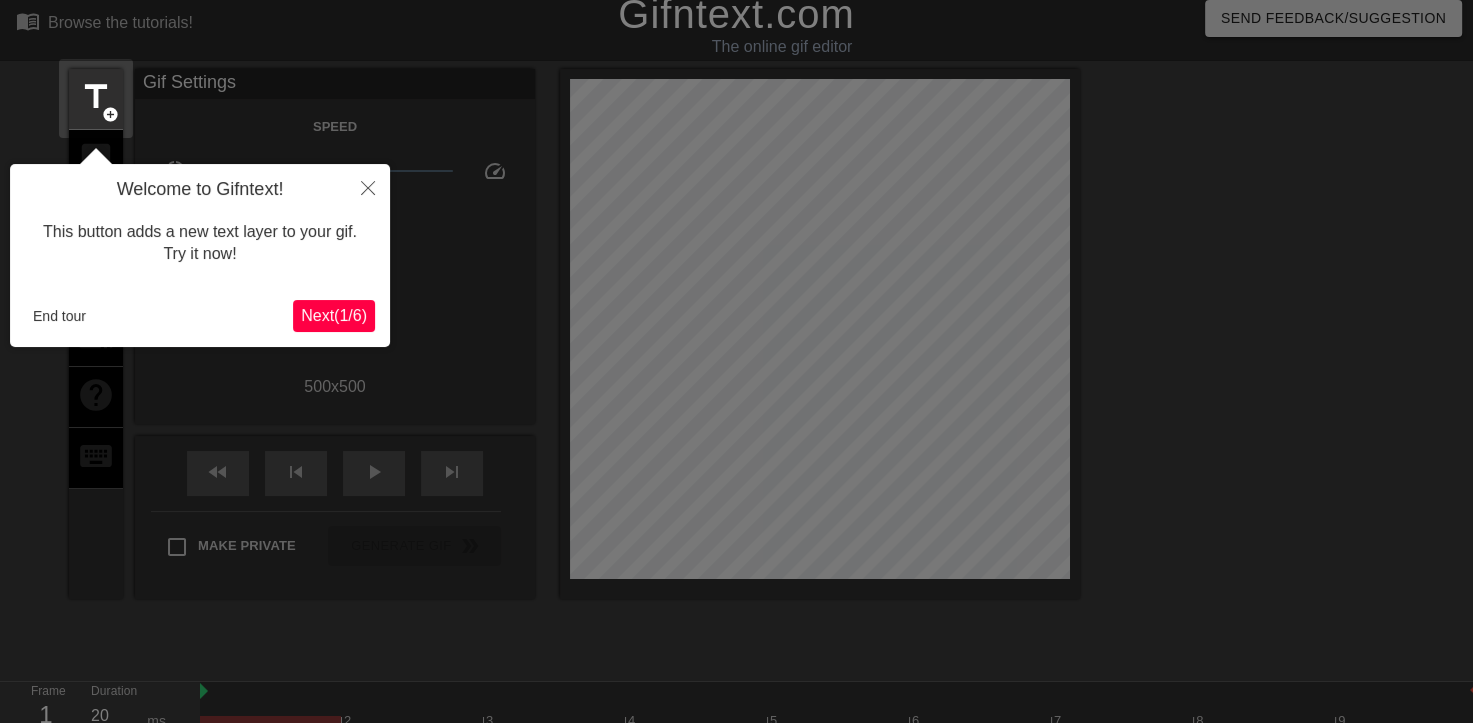 scroll, scrollTop: 48, scrollLeft: 0, axis: vertical 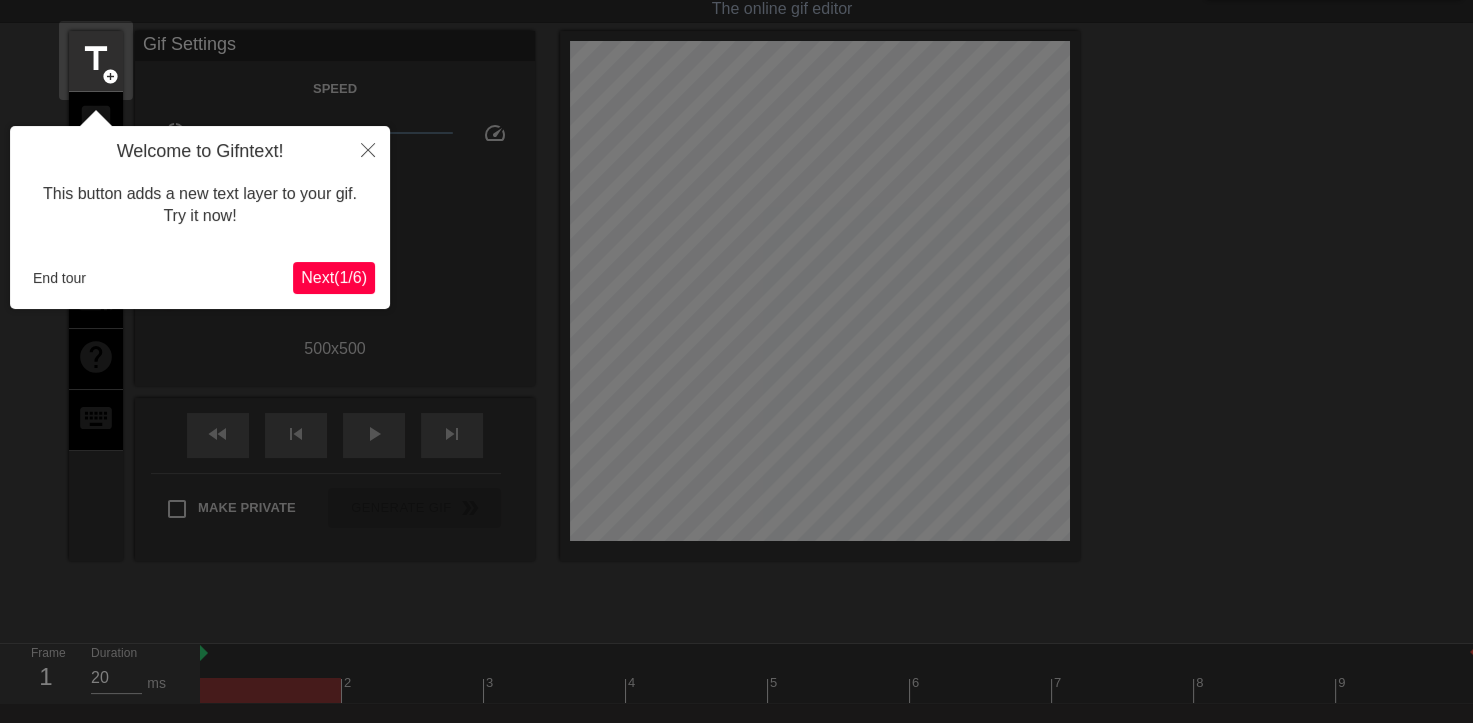 click on "Next  ( 1 / 6 )" at bounding box center (334, 277) 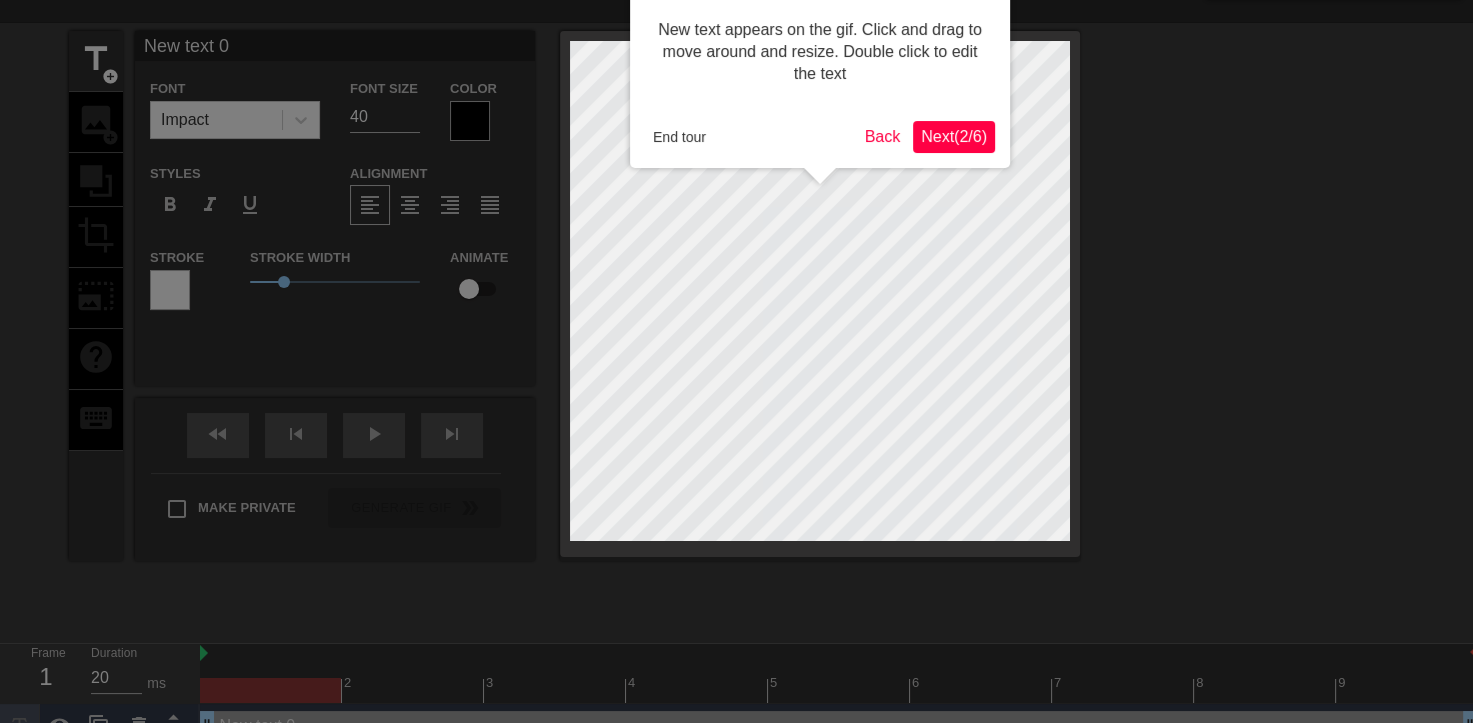 scroll, scrollTop: 0, scrollLeft: 0, axis: both 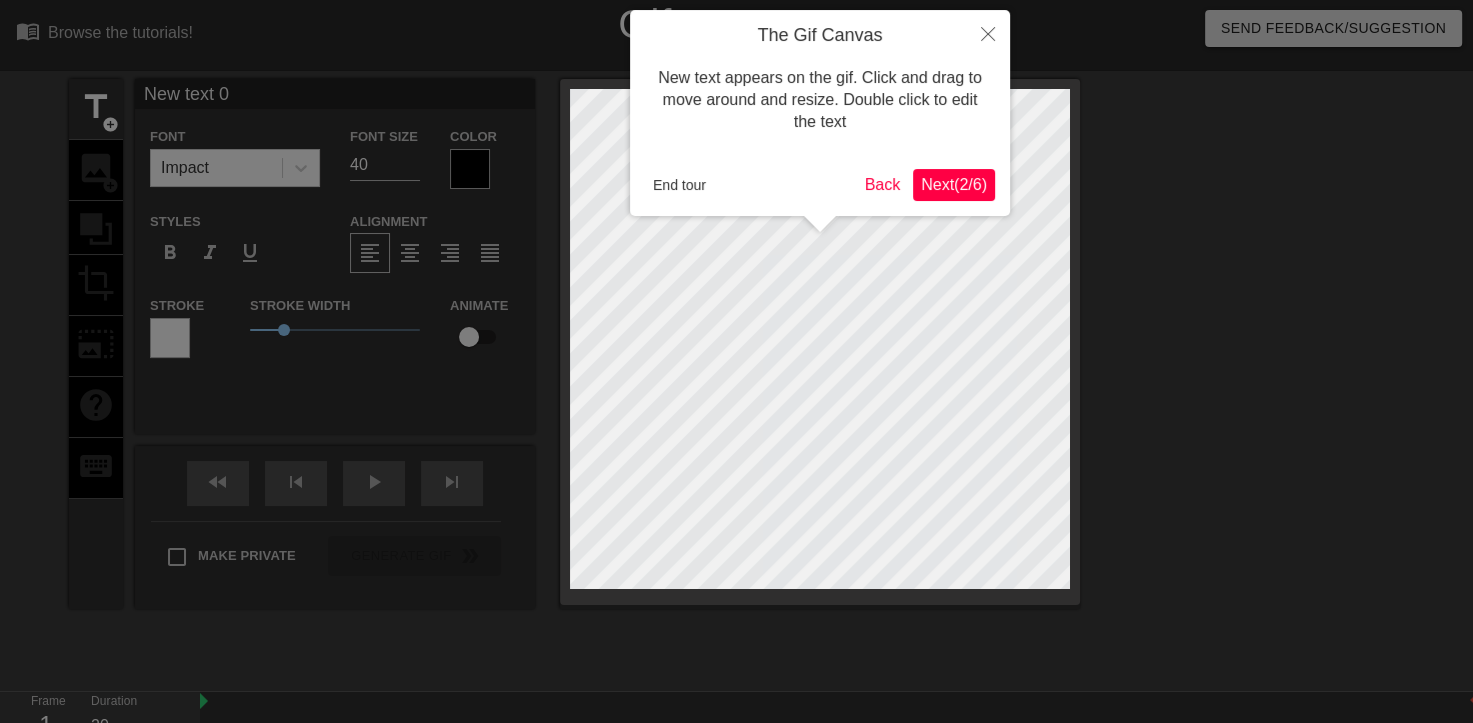 click on "Next  ( 2 / 6 )" at bounding box center [954, 184] 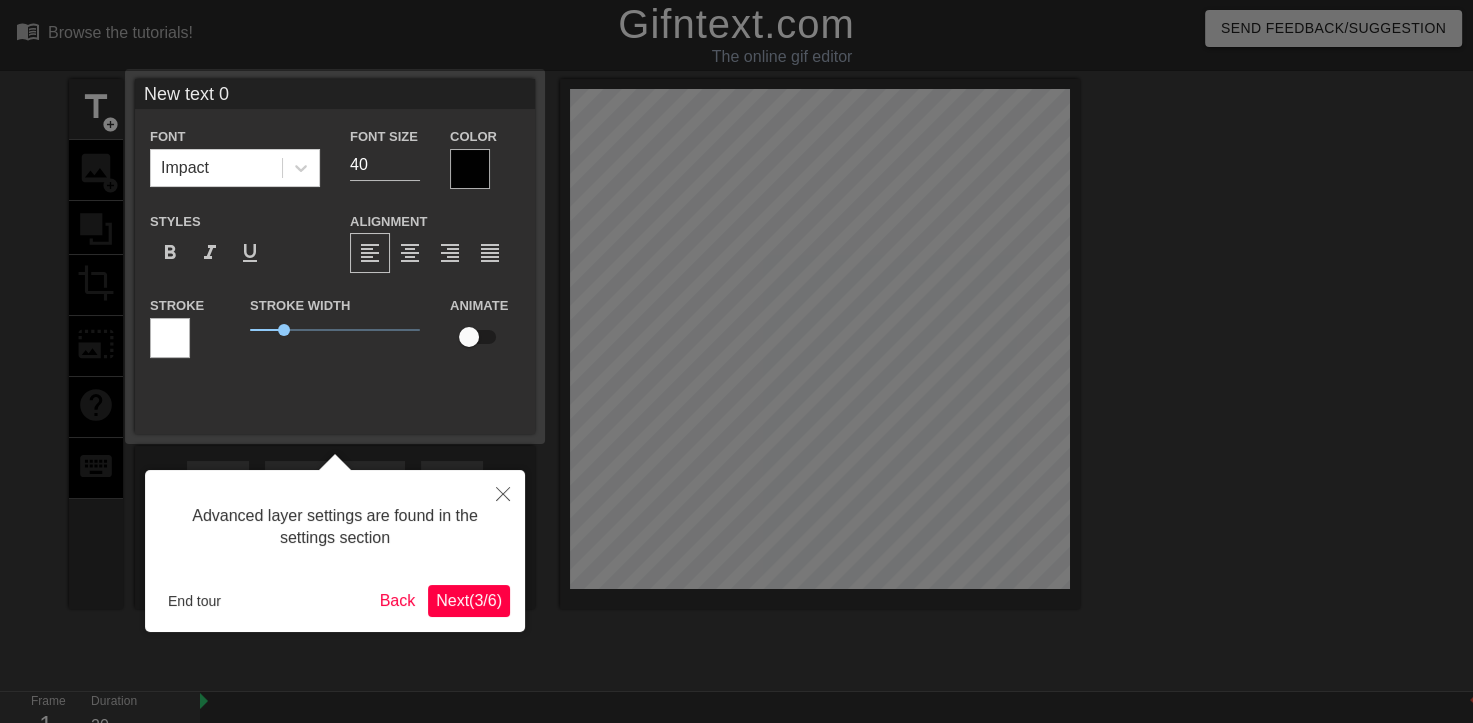 scroll, scrollTop: 48, scrollLeft: 0, axis: vertical 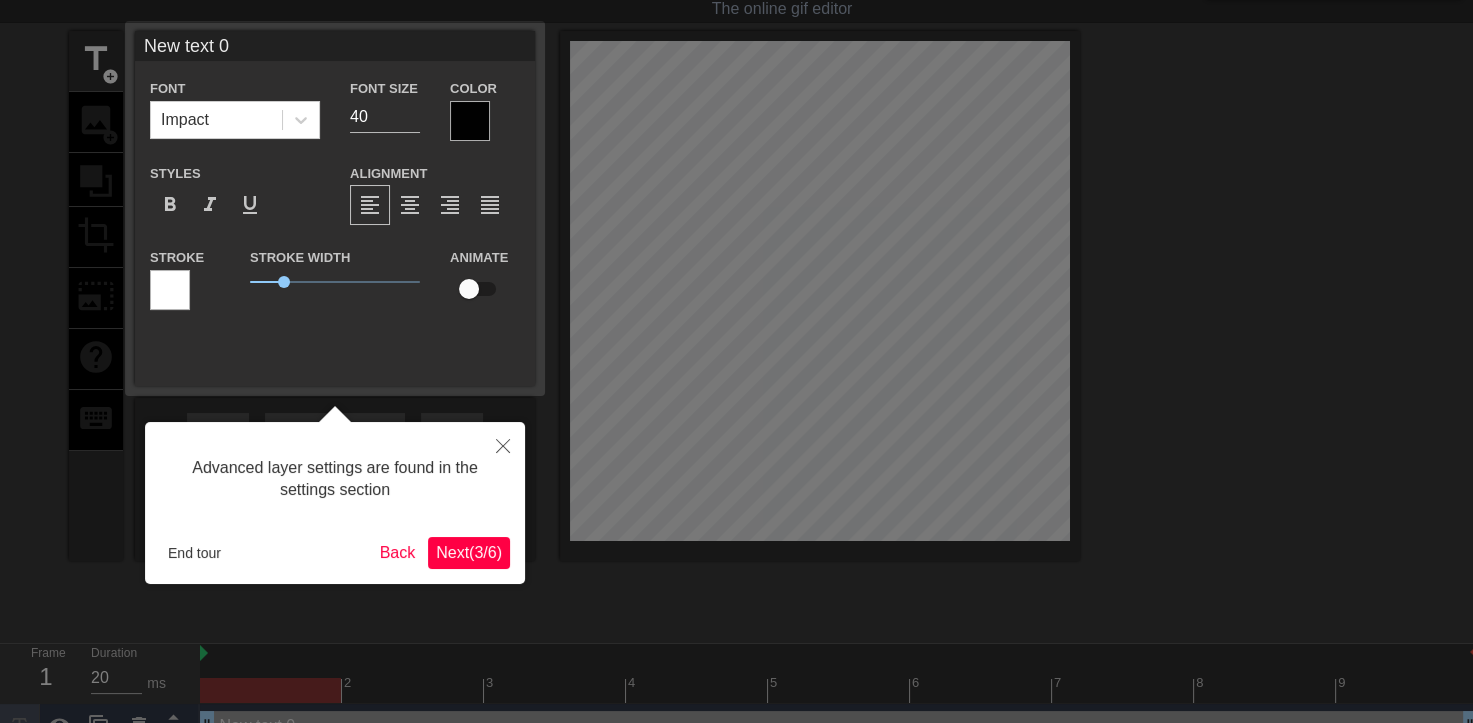 click on "Next  ( 3 / 6 )" at bounding box center [469, 552] 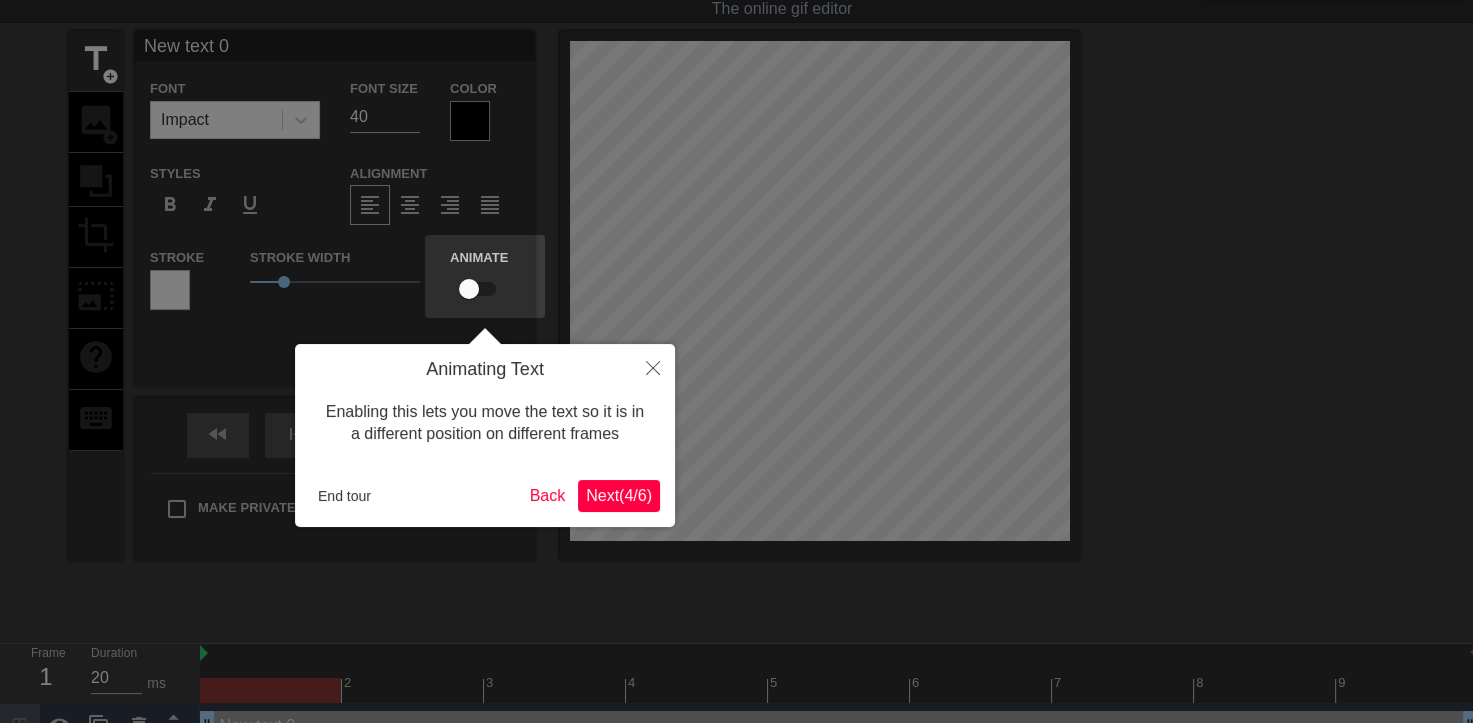 scroll, scrollTop: 0, scrollLeft: 0, axis: both 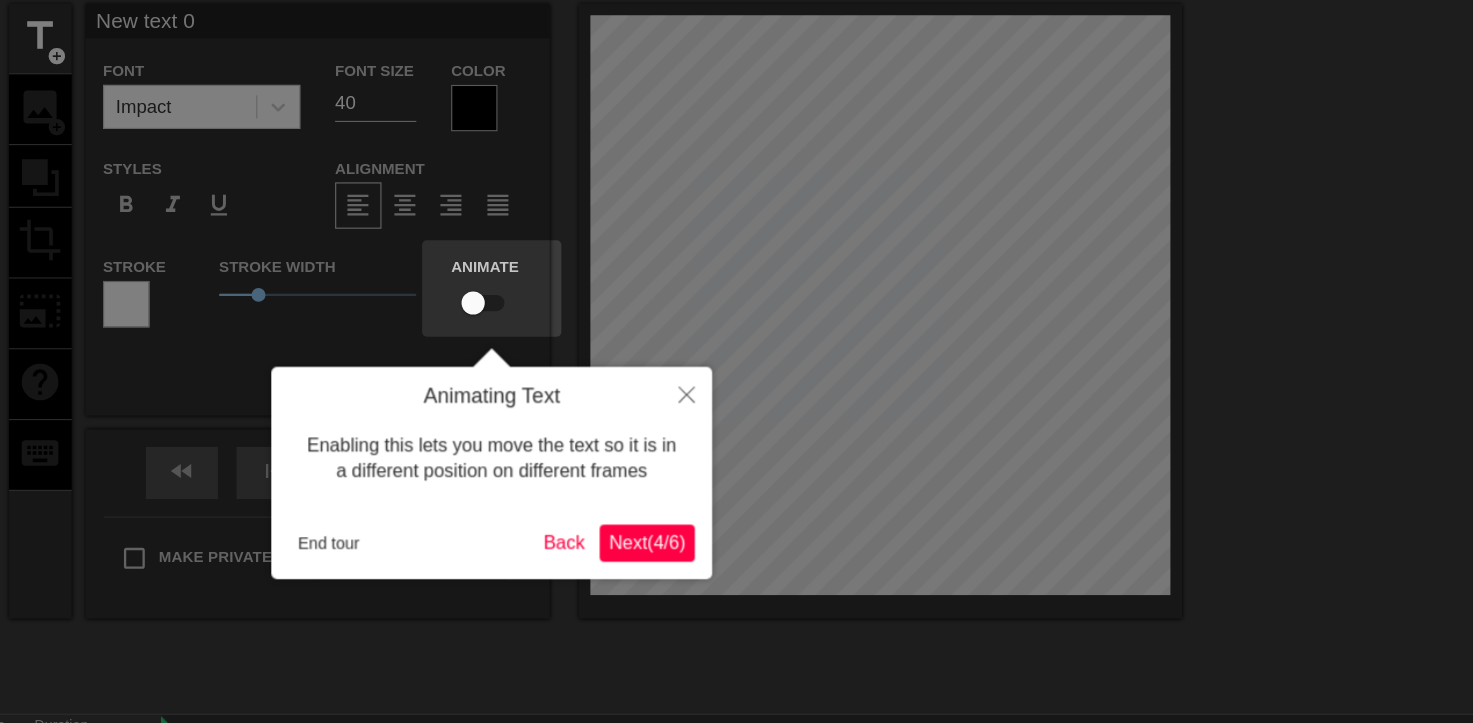 click on "Next  ( 4 / 6 )" at bounding box center (619, 543) 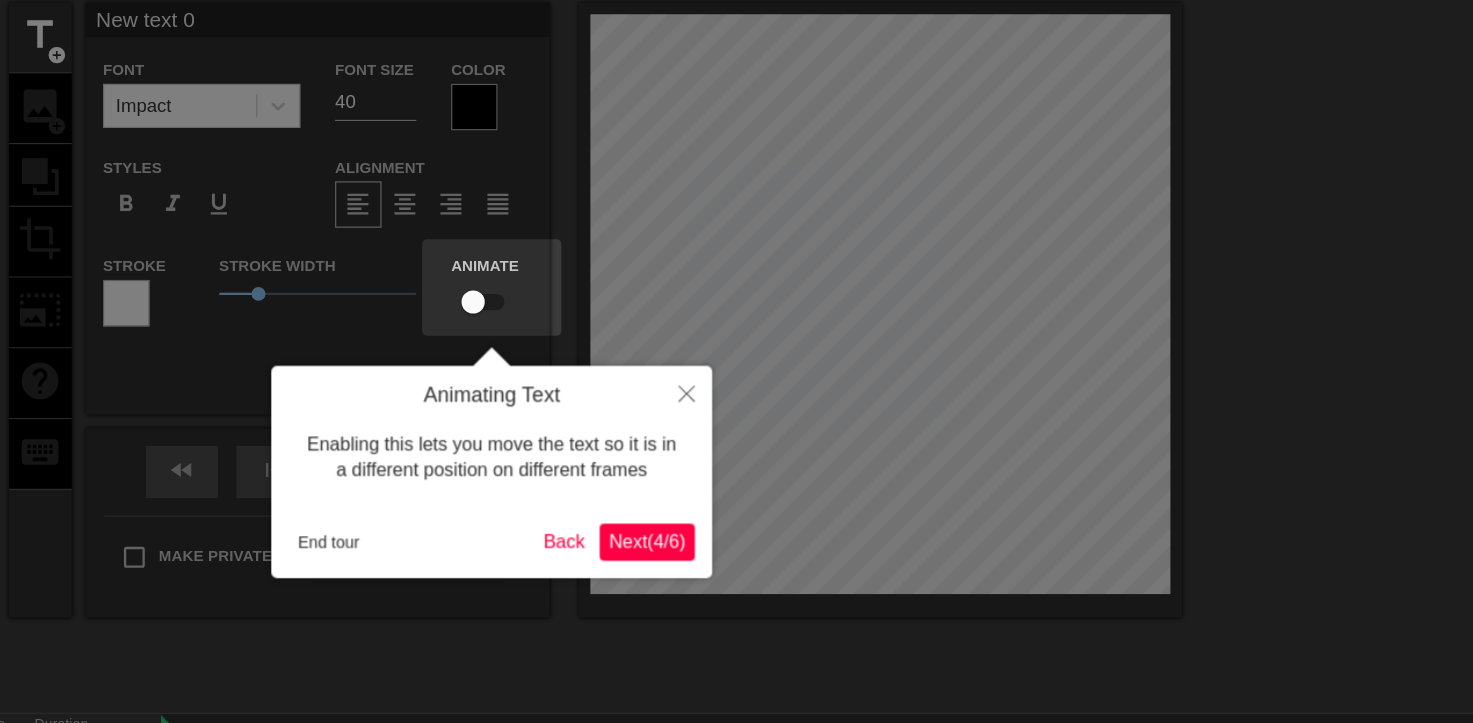 scroll, scrollTop: 92, scrollLeft: 0, axis: vertical 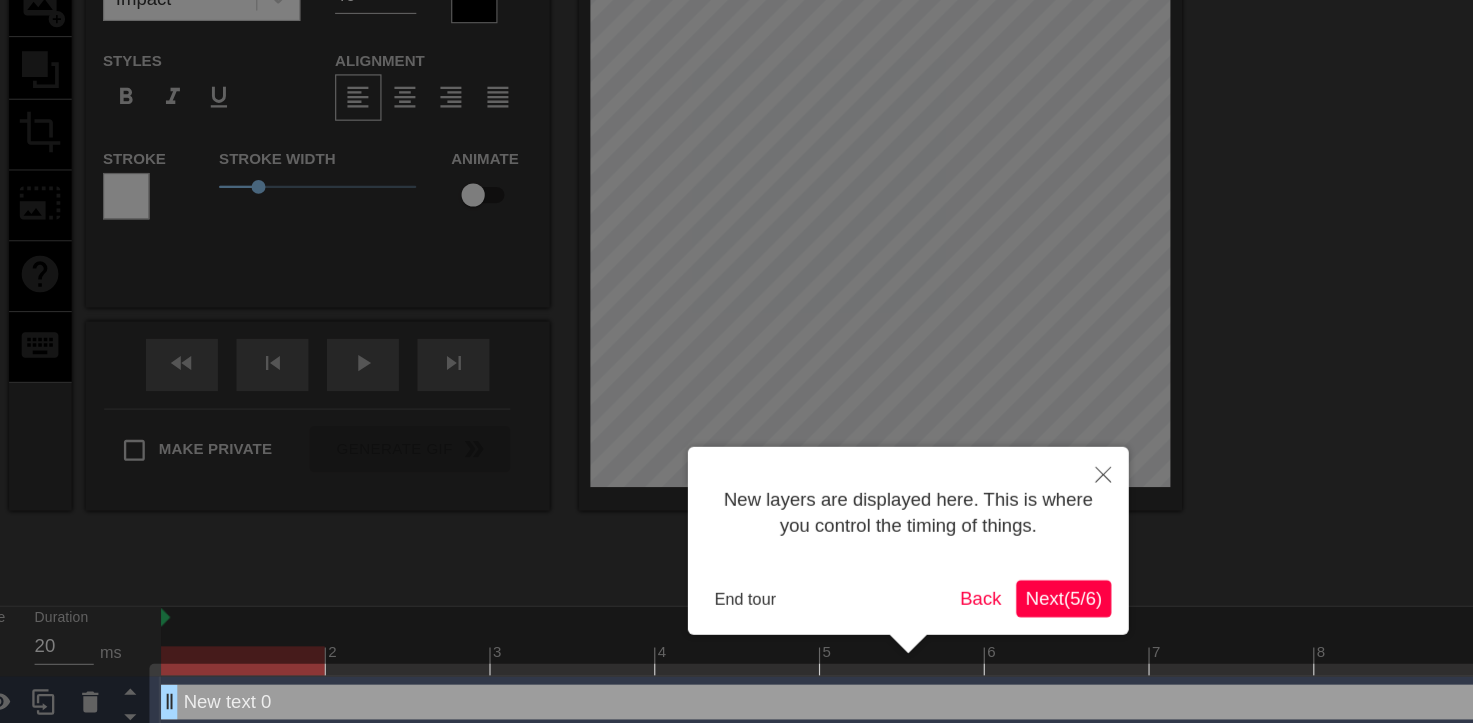 click on "Next  ( 5 / 6 )" at bounding box center [978, 592] 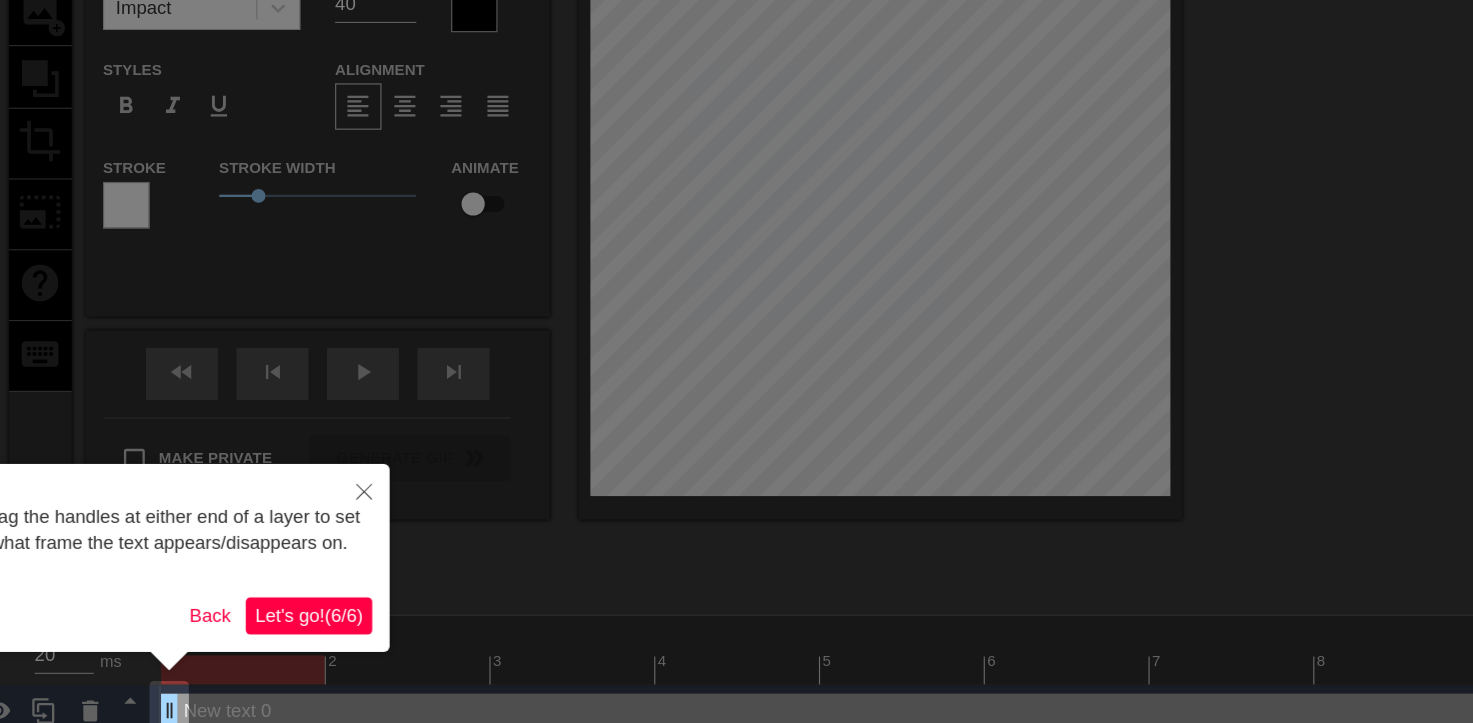 scroll, scrollTop: 0, scrollLeft: 0, axis: both 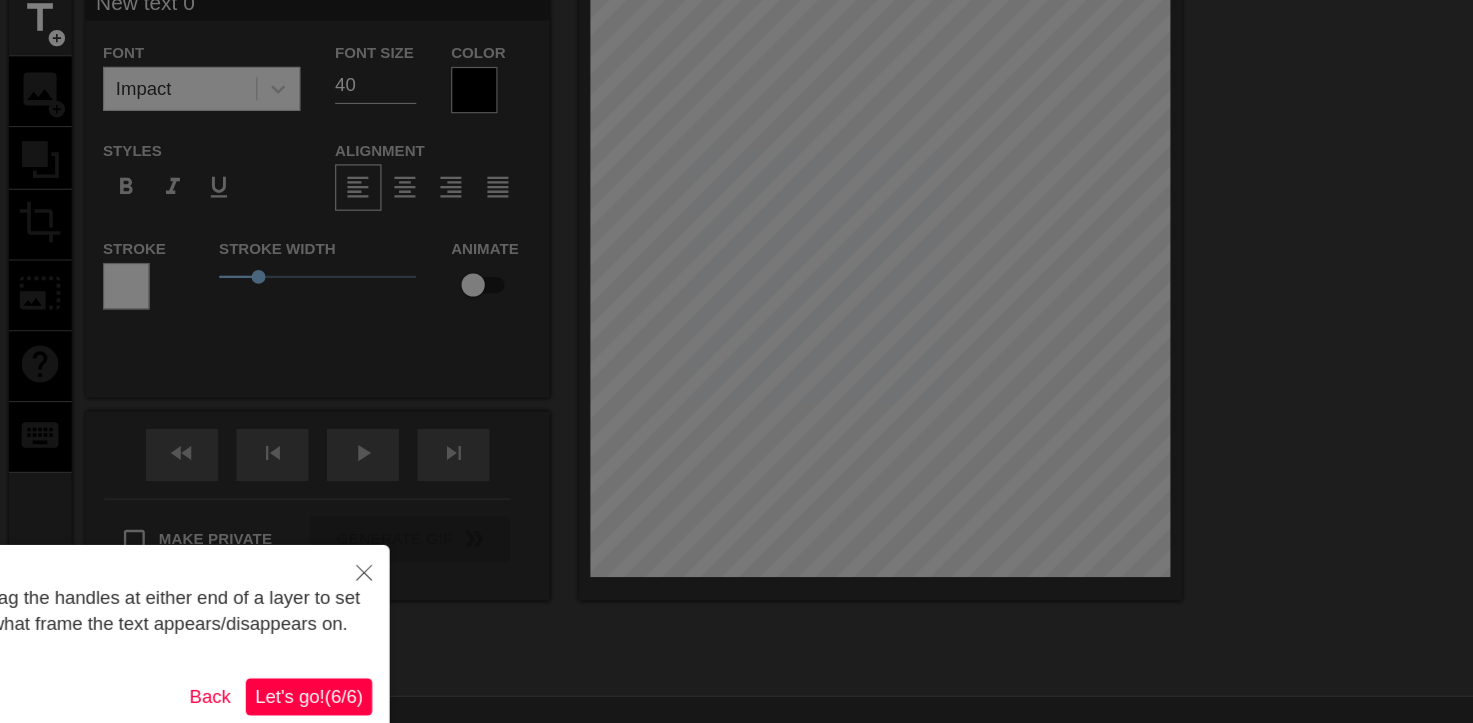click on "Drag the handles at either end of a layer to set what frame the text appears/disappears on. Back Let's go!  ( 6 / 6 )" at bounding box center [207, 642] 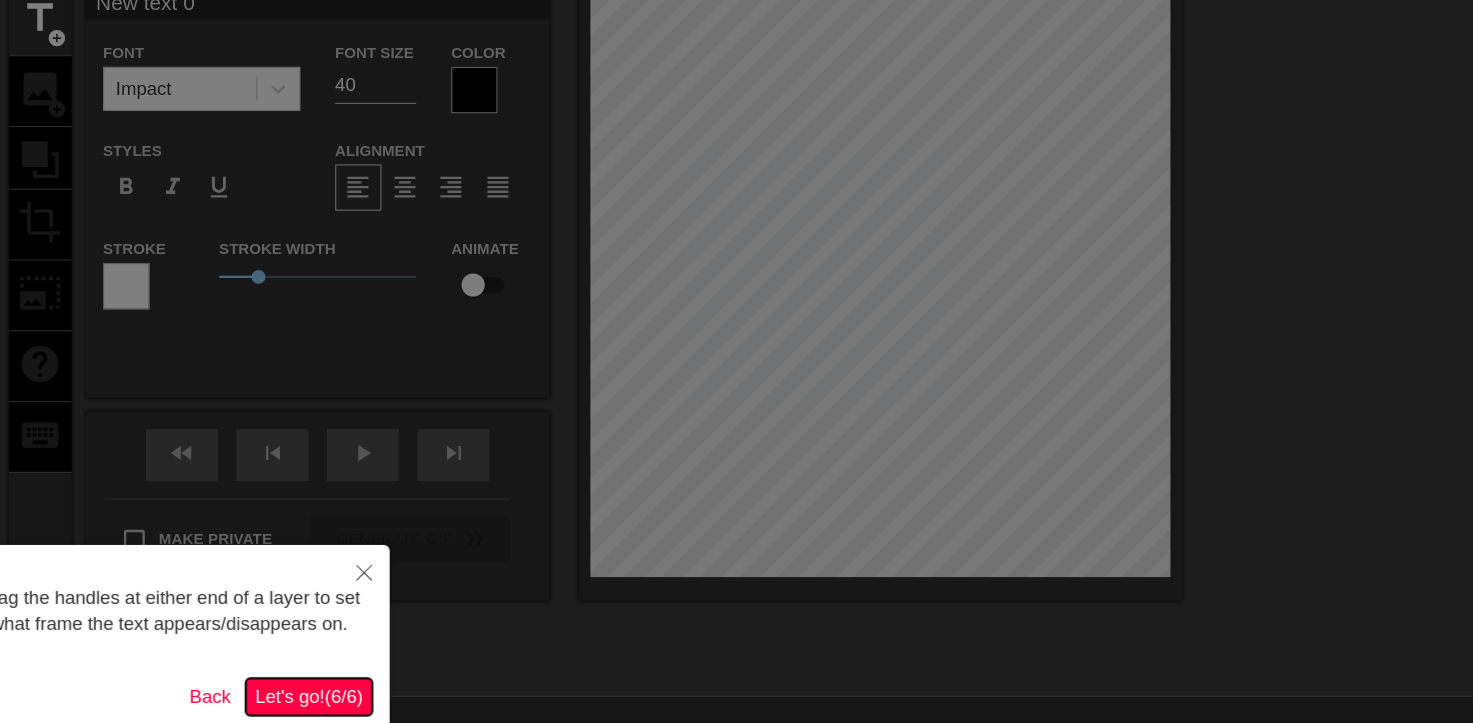 click on "Let's go!  ( 6 / 6 )" at bounding box center (327, 691) 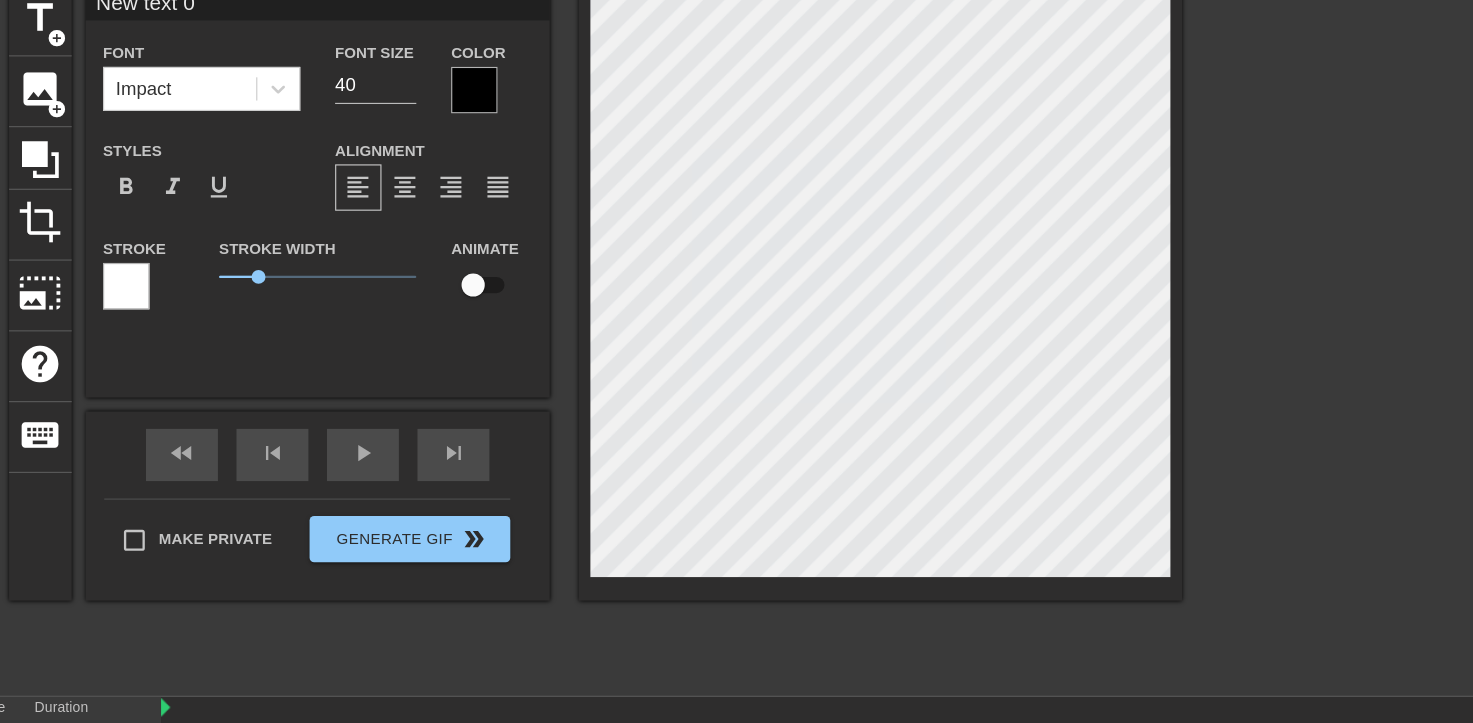type on "New ext 0" 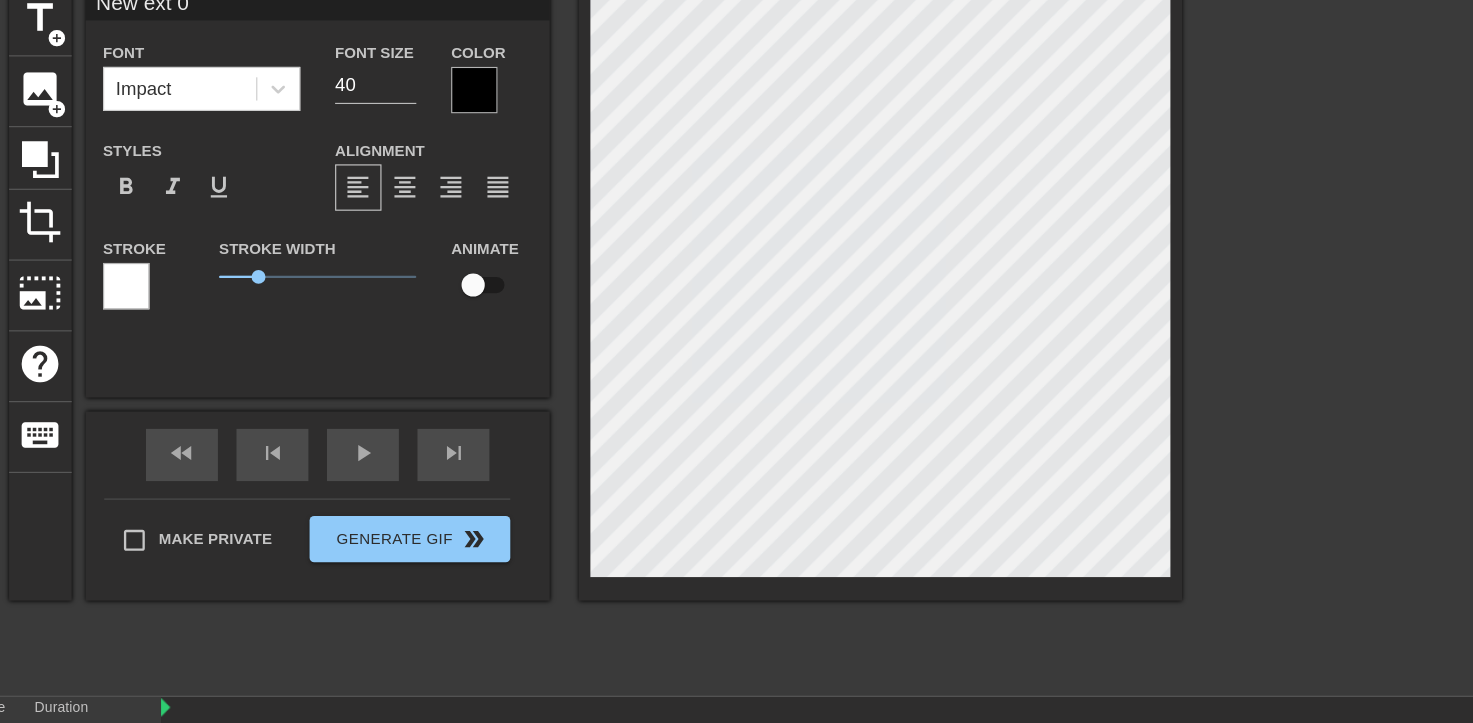scroll, scrollTop: 2, scrollLeft: 3, axis: both 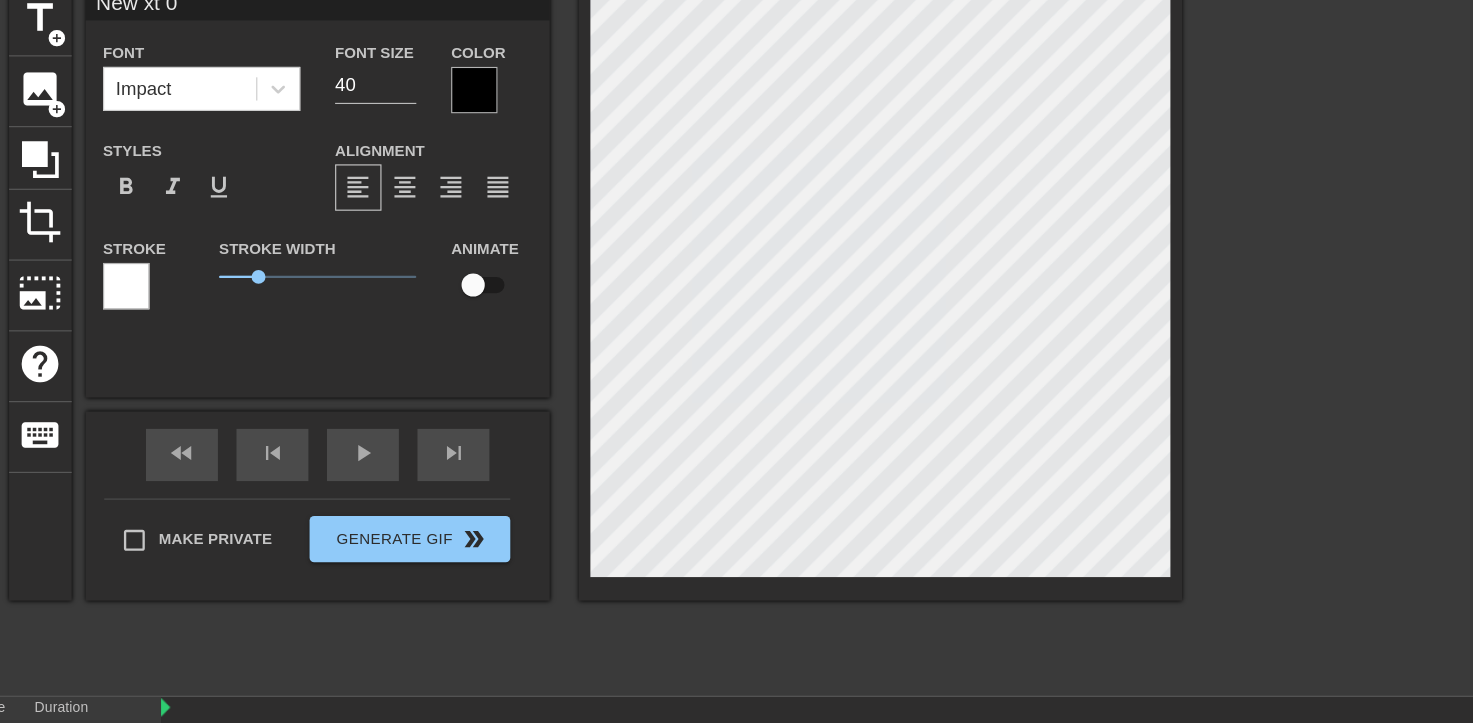 type 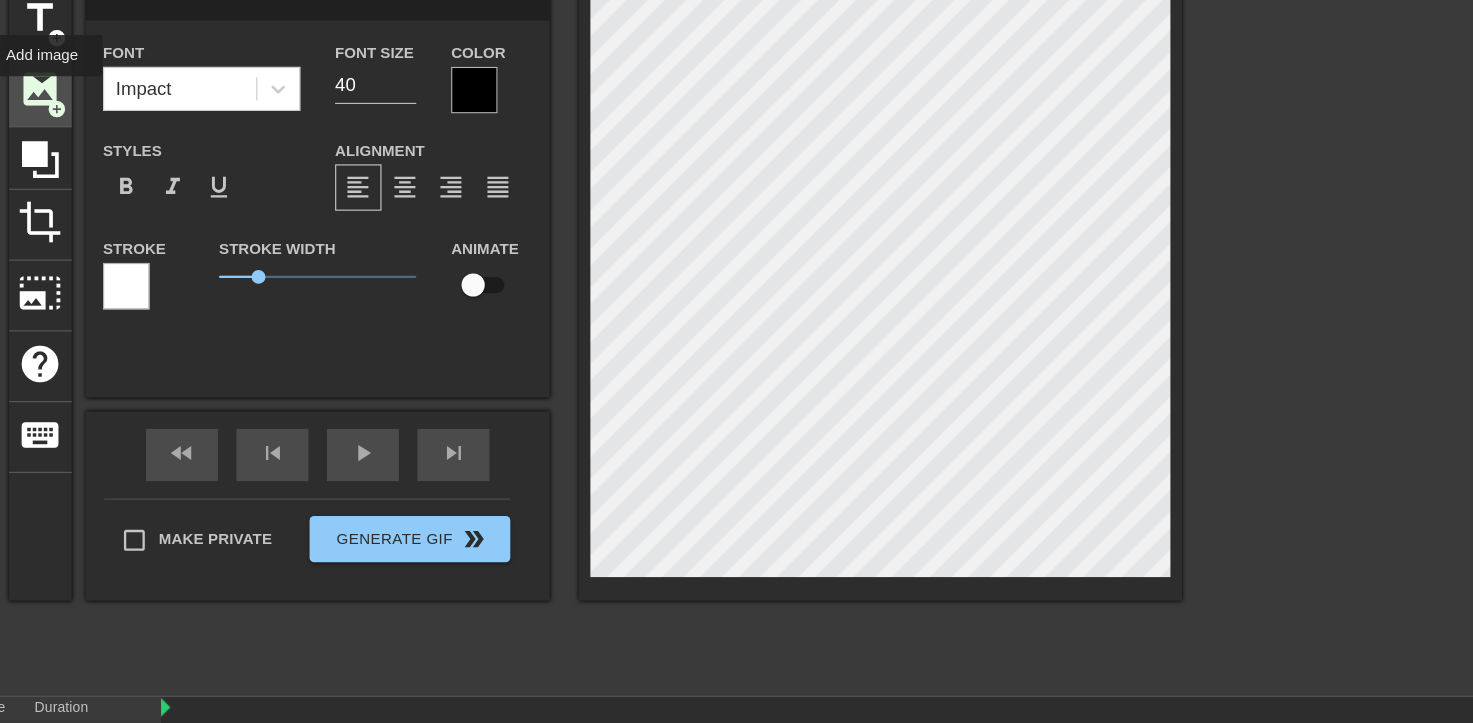 type 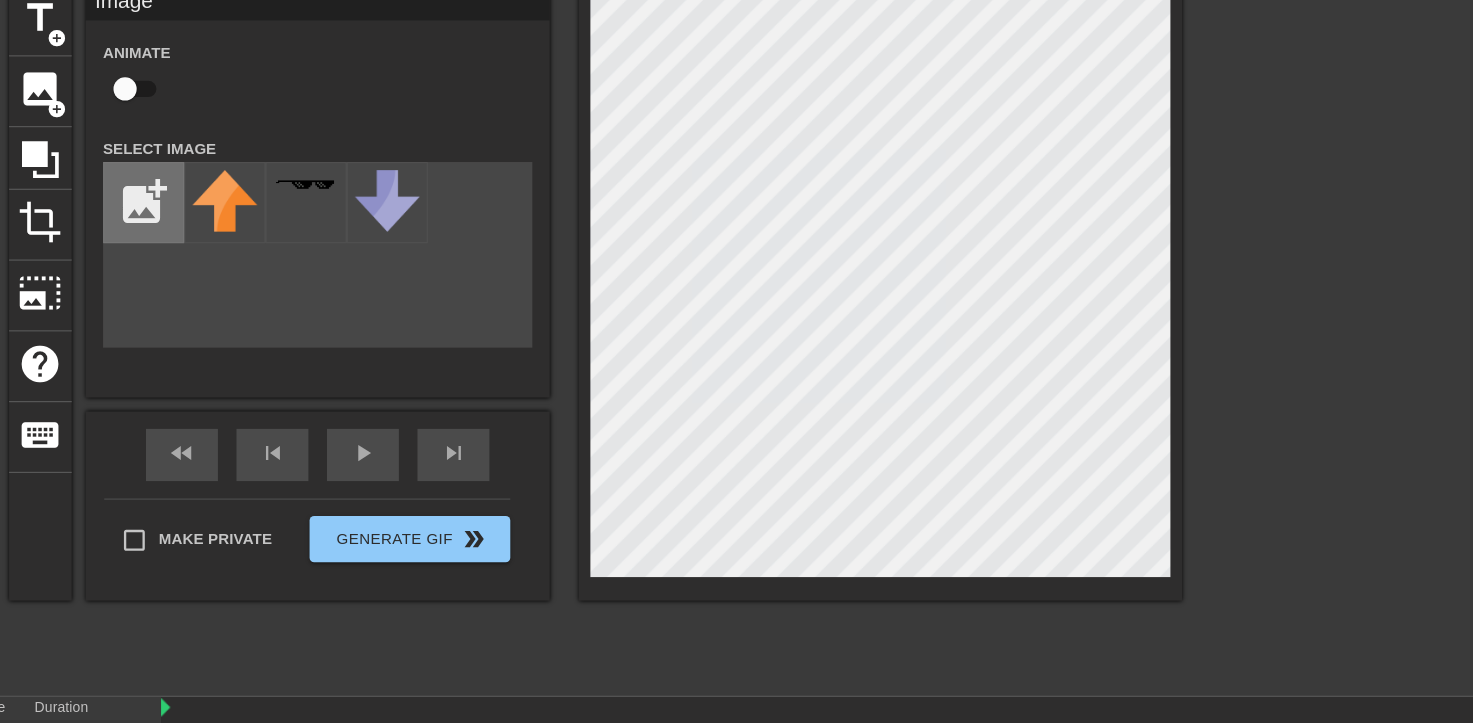click at bounding box center (185, 266) 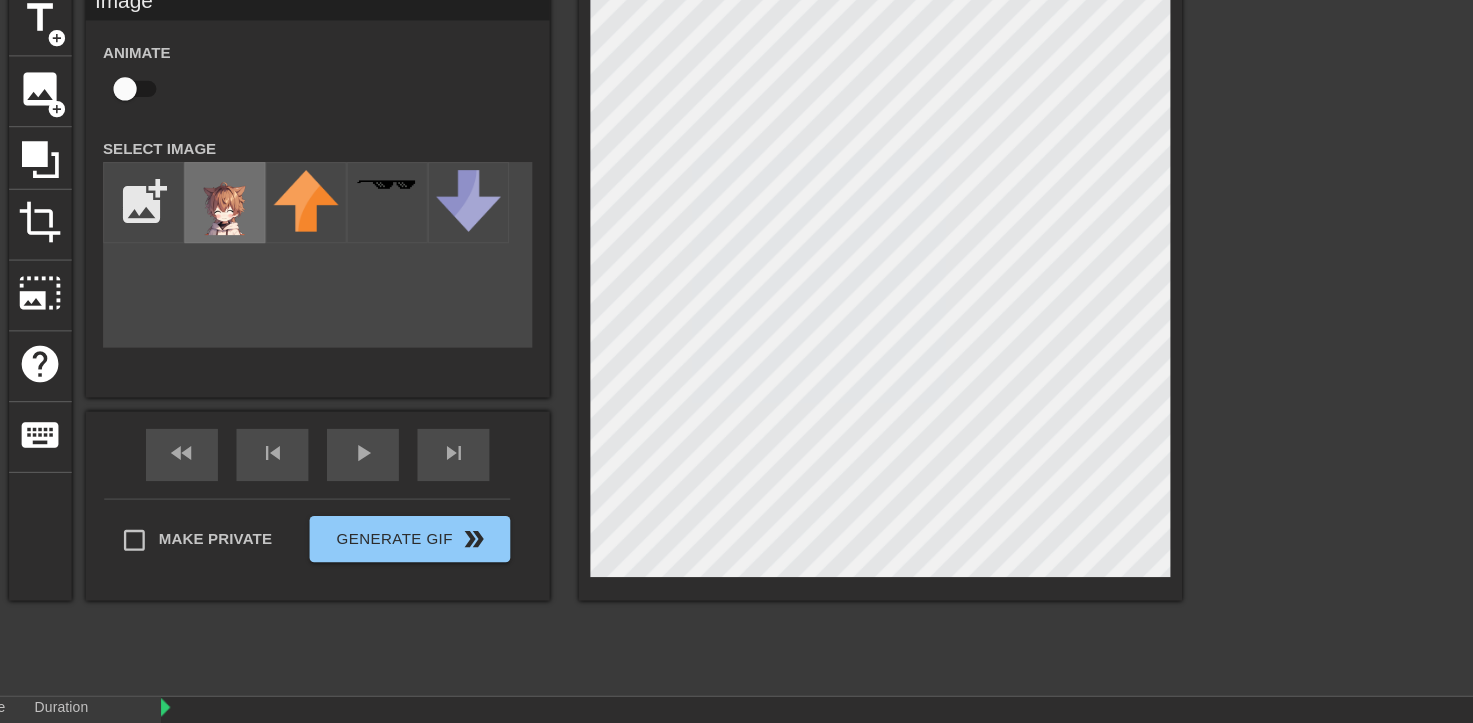 click at bounding box center (255, 266) 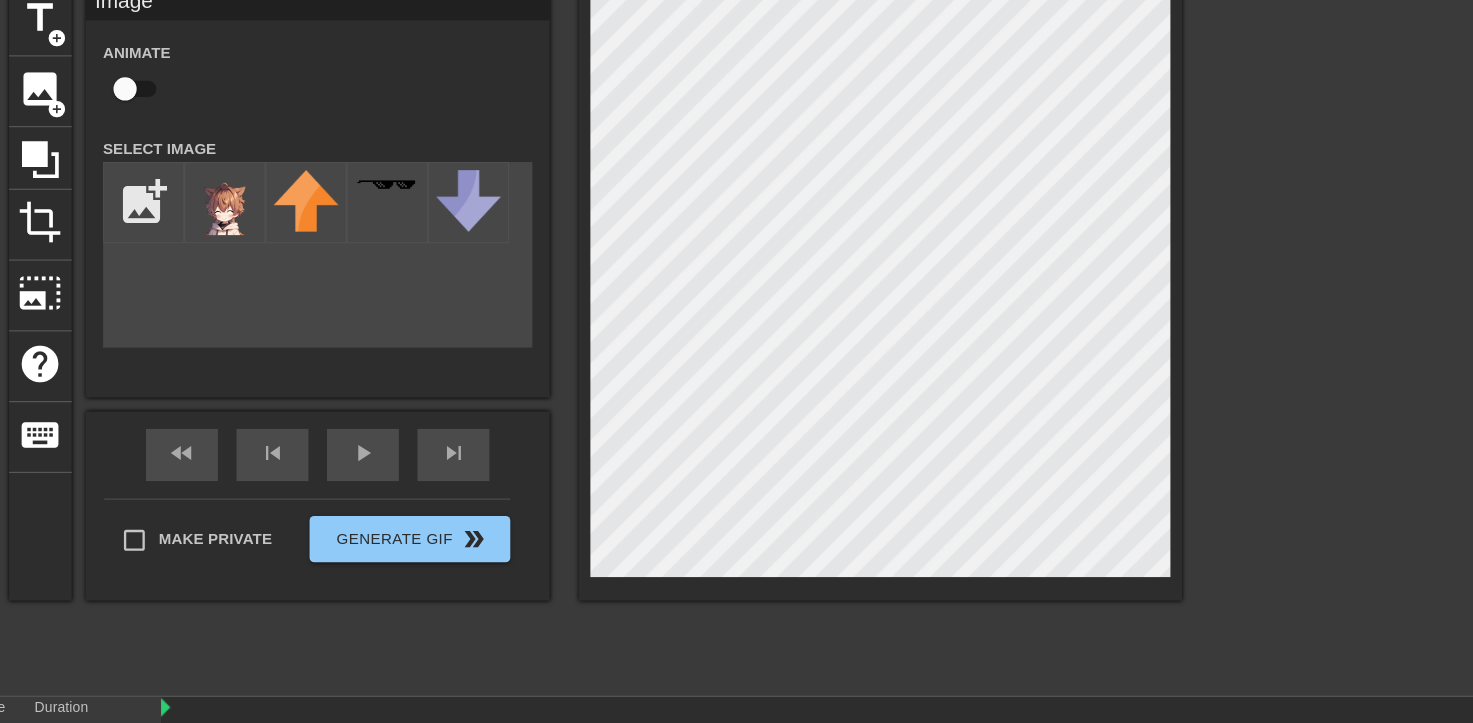 click at bounding box center [1254, 379] 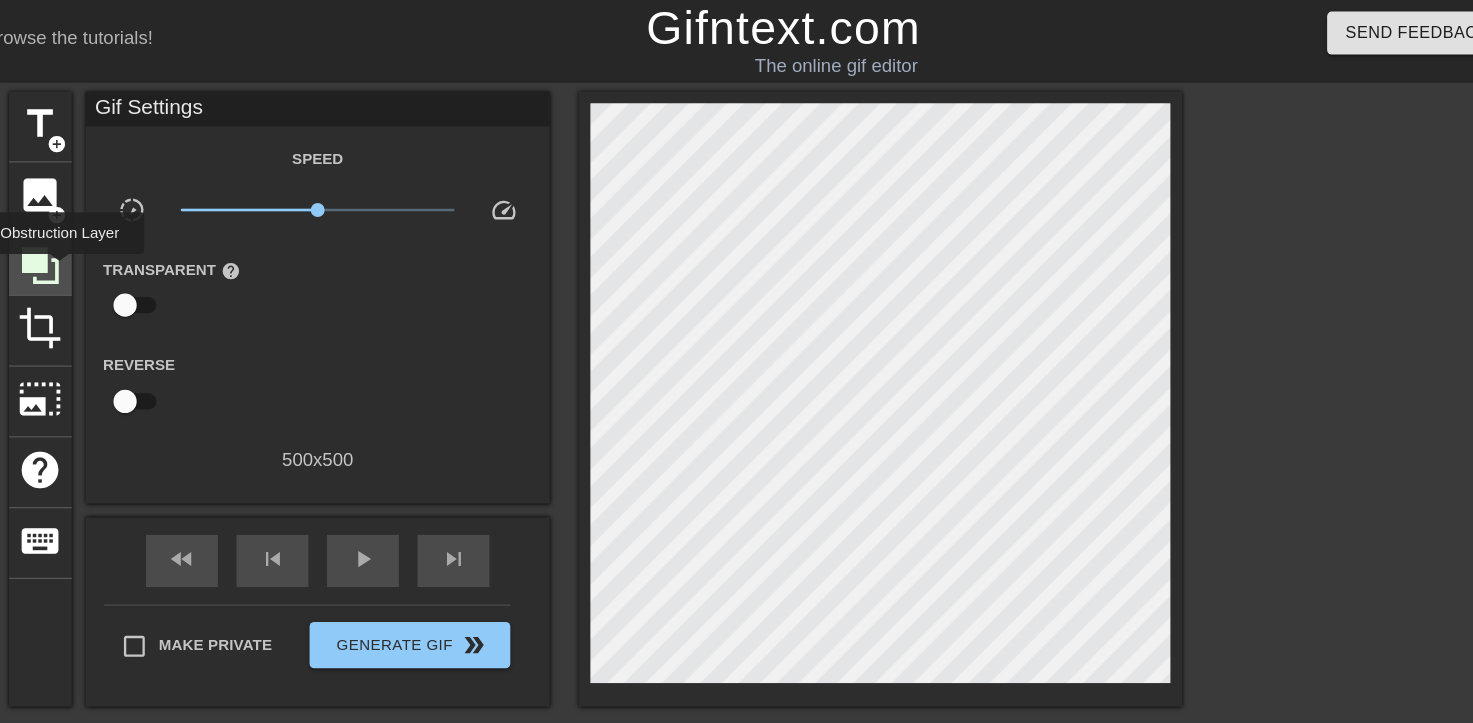 click 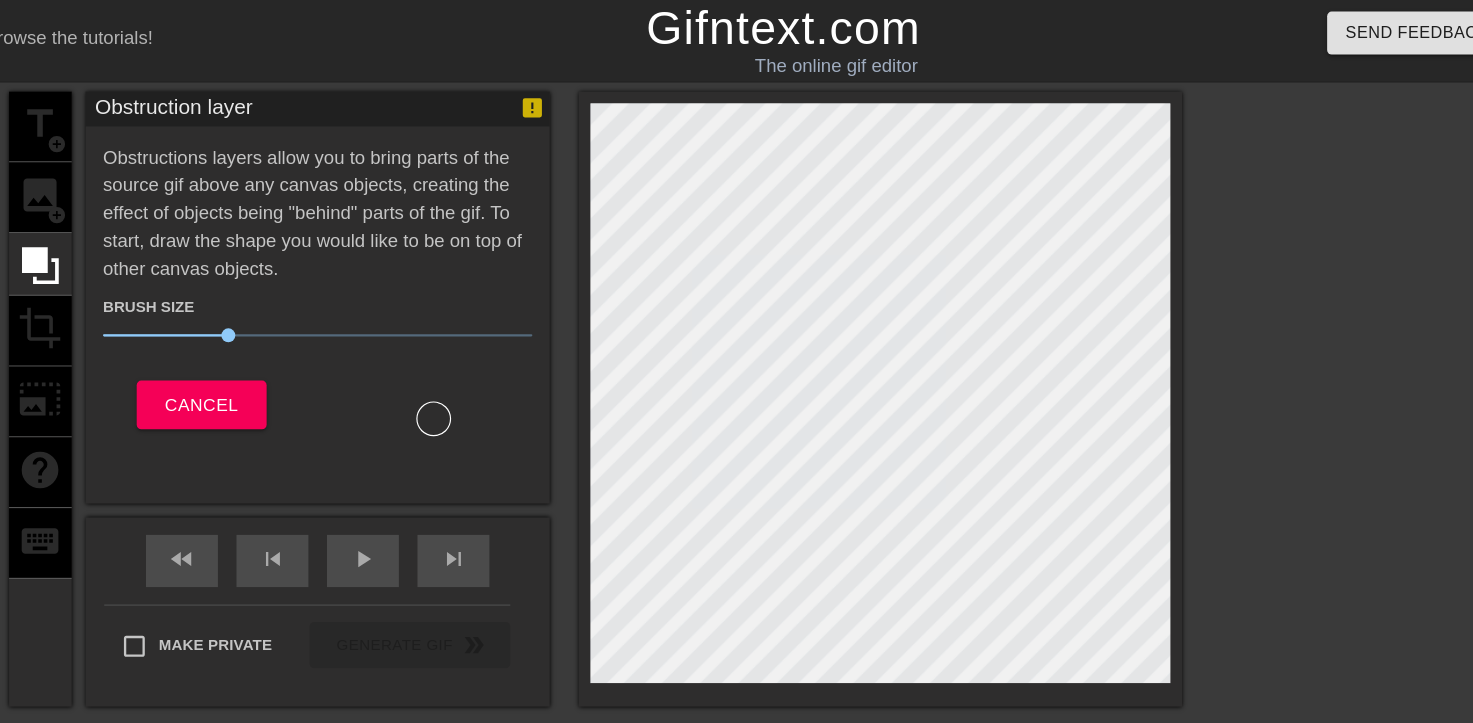 click on "title add_circle image add_circle crop photo_size_select_large help keyboard" at bounding box center (96, 344) 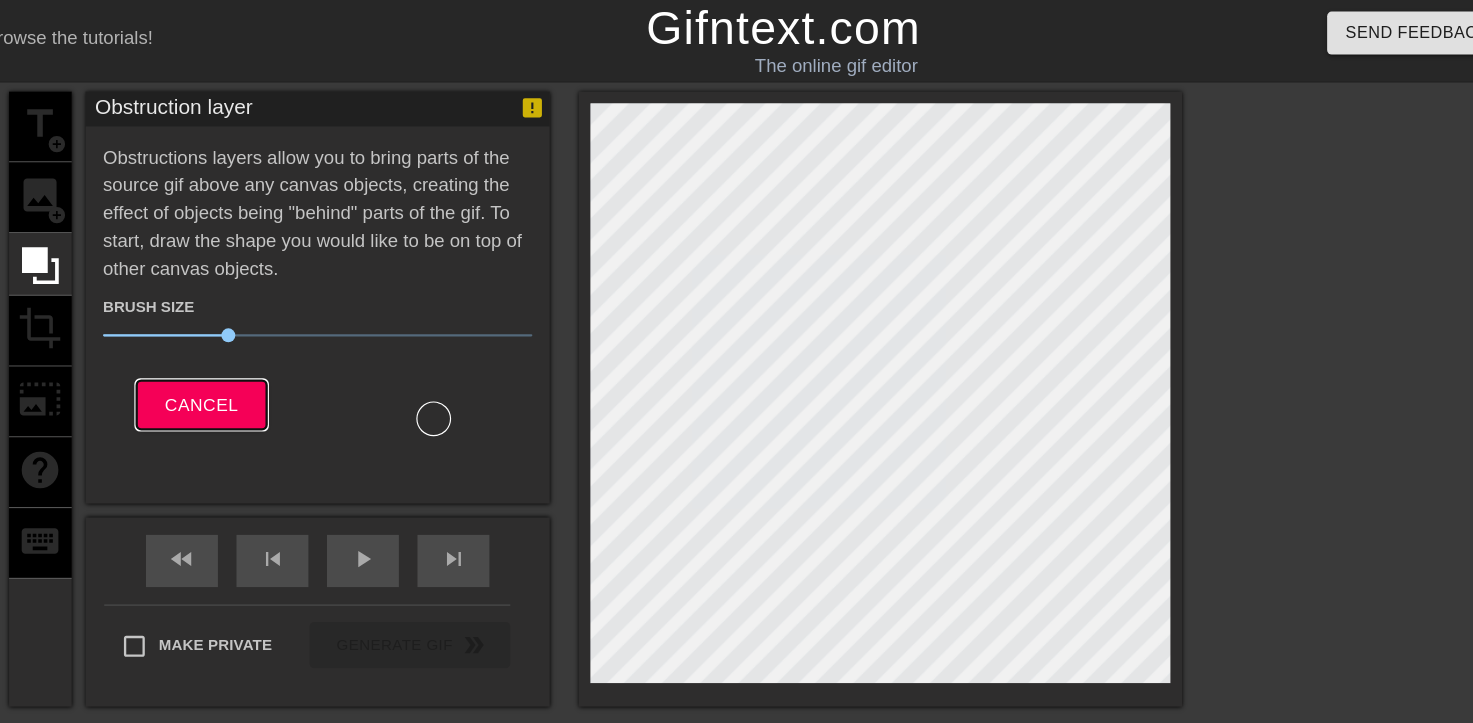 click on "Cancel" at bounding box center [234, 349] 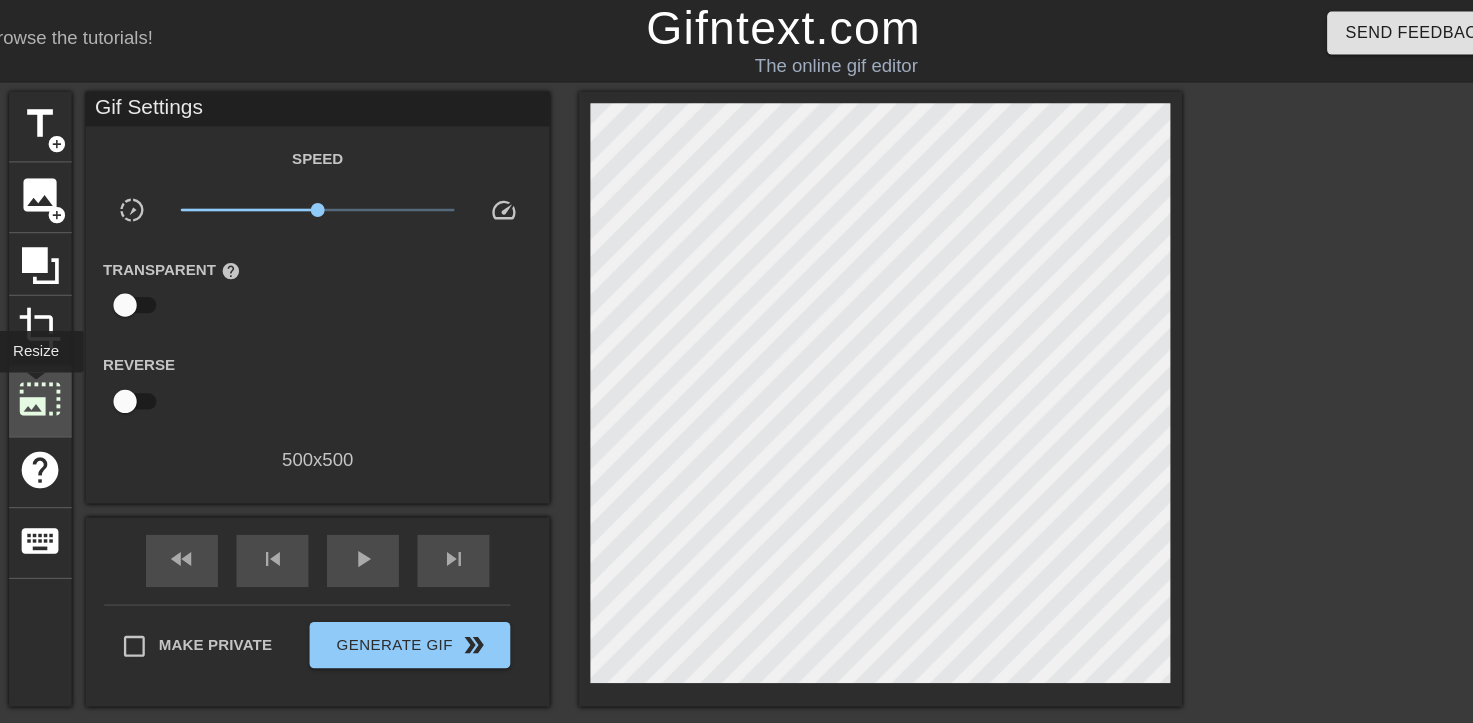 click on "photo_size_select_large" at bounding box center (96, 344) 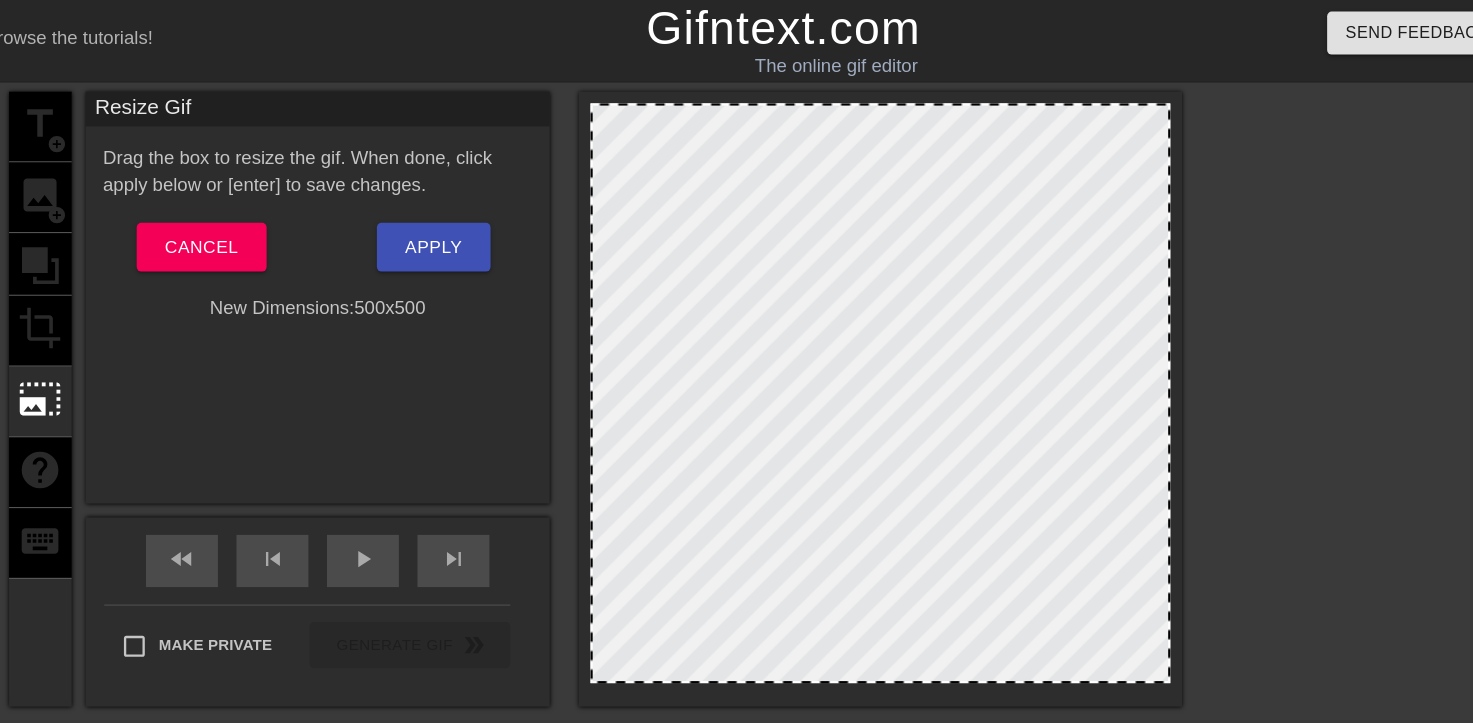drag, startPoint x: 569, startPoint y: 88, endPoint x: 631, endPoint y: 158, distance: 93.50936 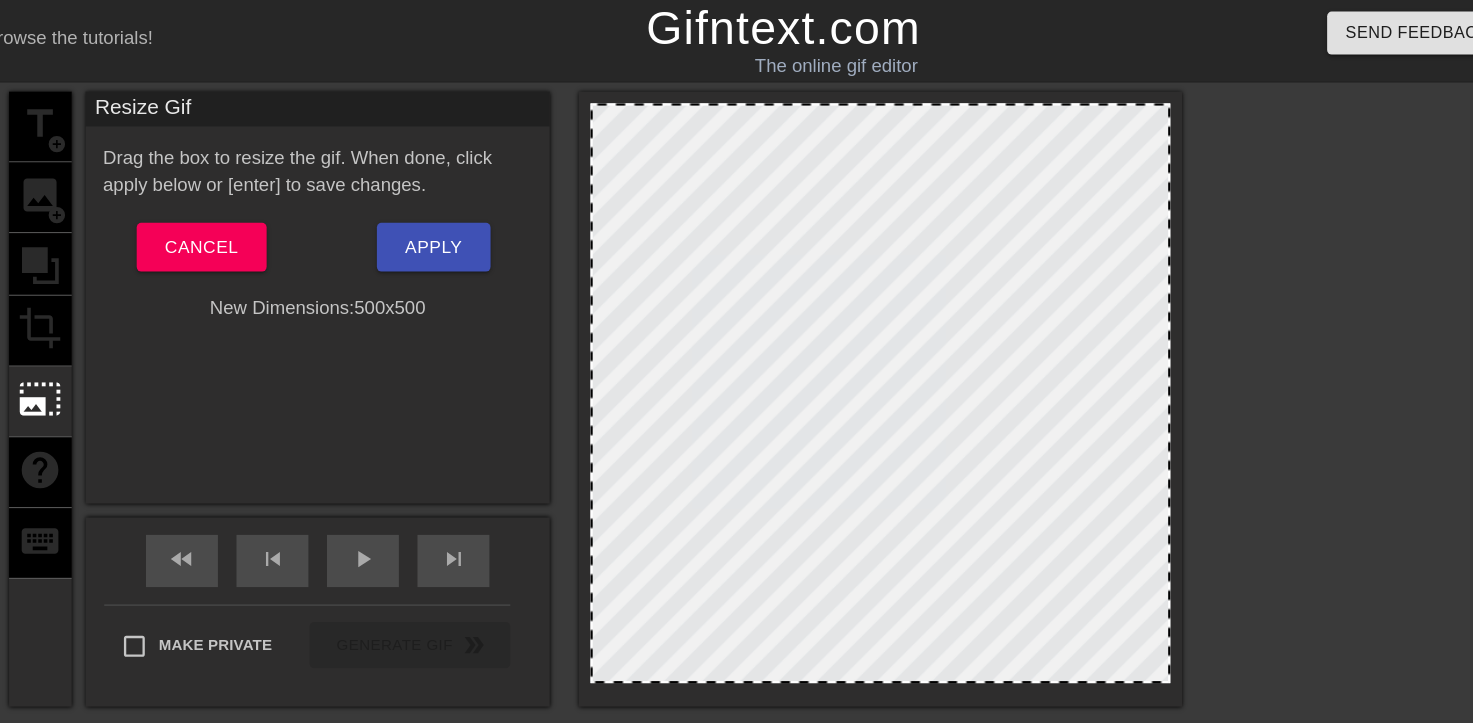 click at bounding box center [820, 344] 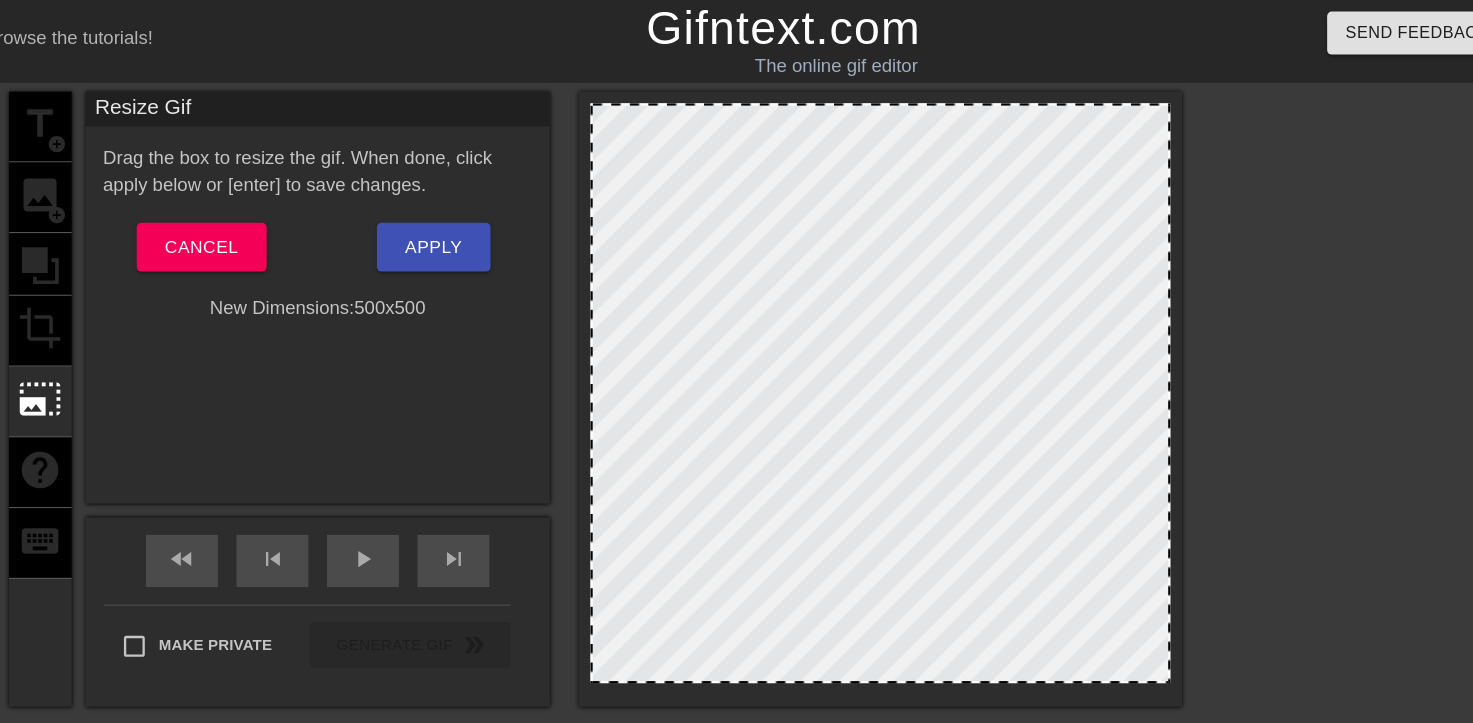 drag, startPoint x: 611, startPoint y: 141, endPoint x: 746, endPoint y: 287, distance: 198.84918 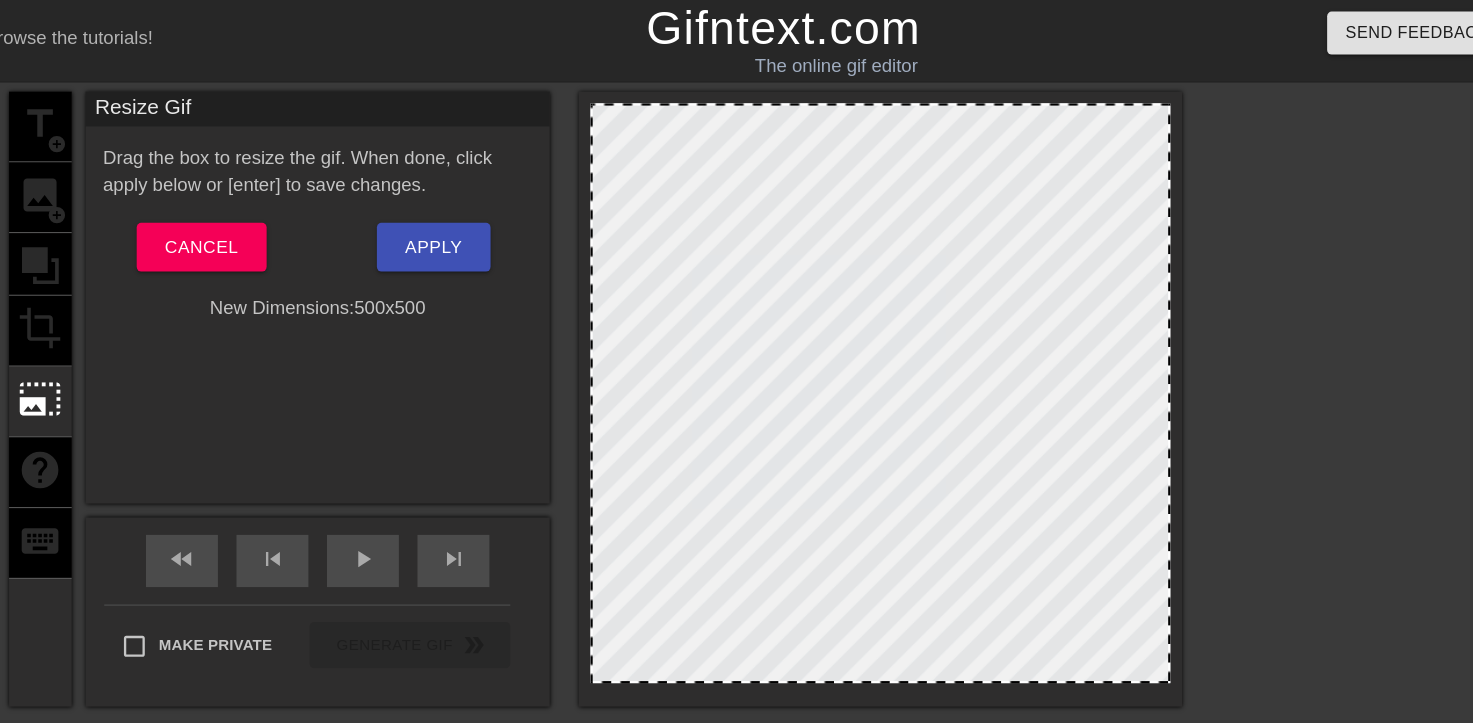 click at bounding box center [820, 339] 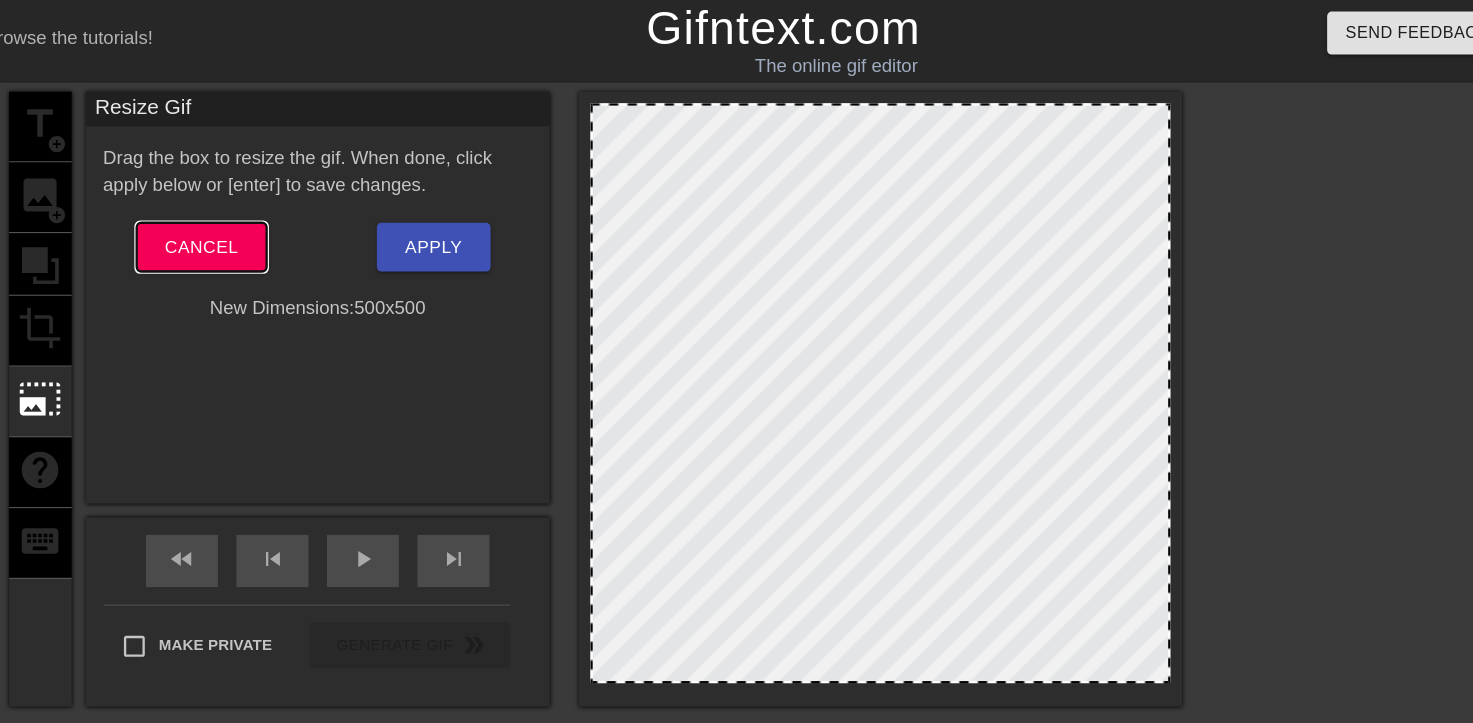 click on "Cancel" at bounding box center [234, 213] 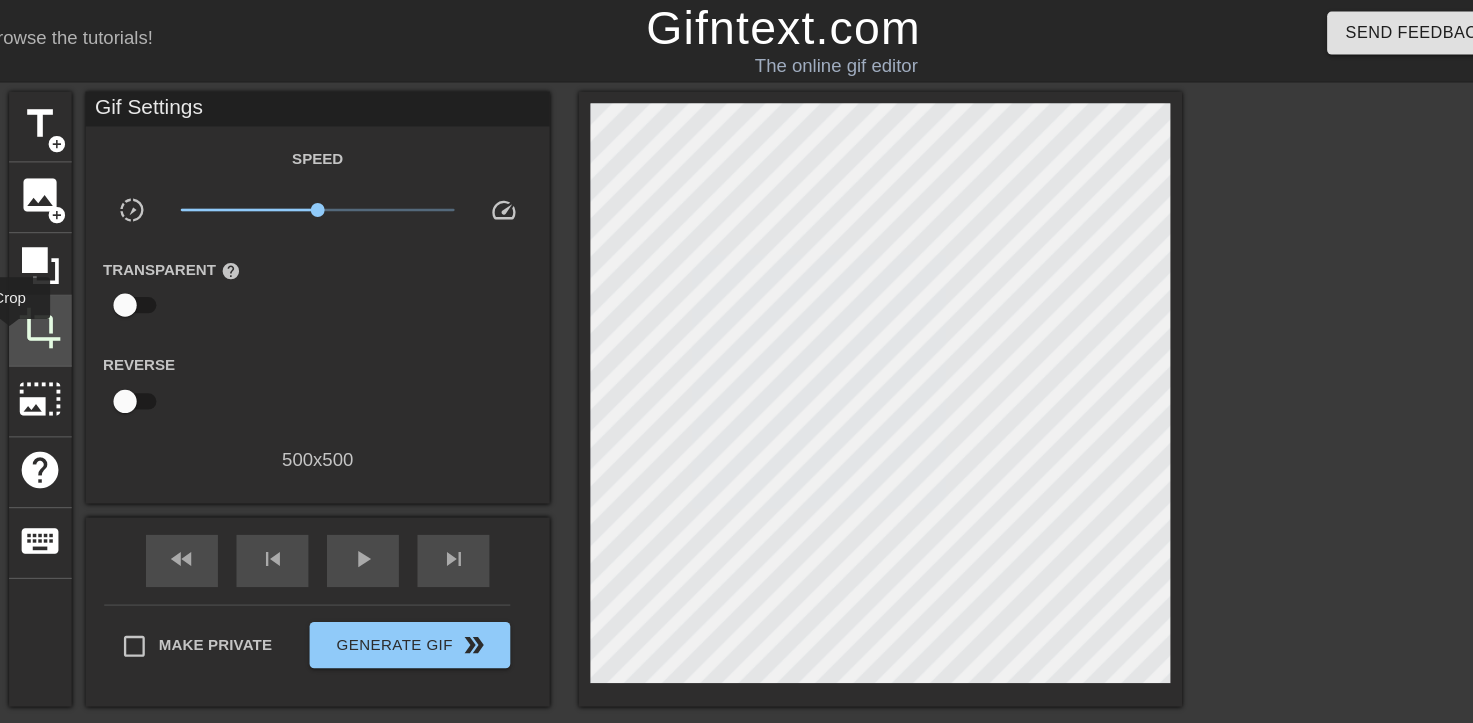 click on "crop" at bounding box center (96, 285) 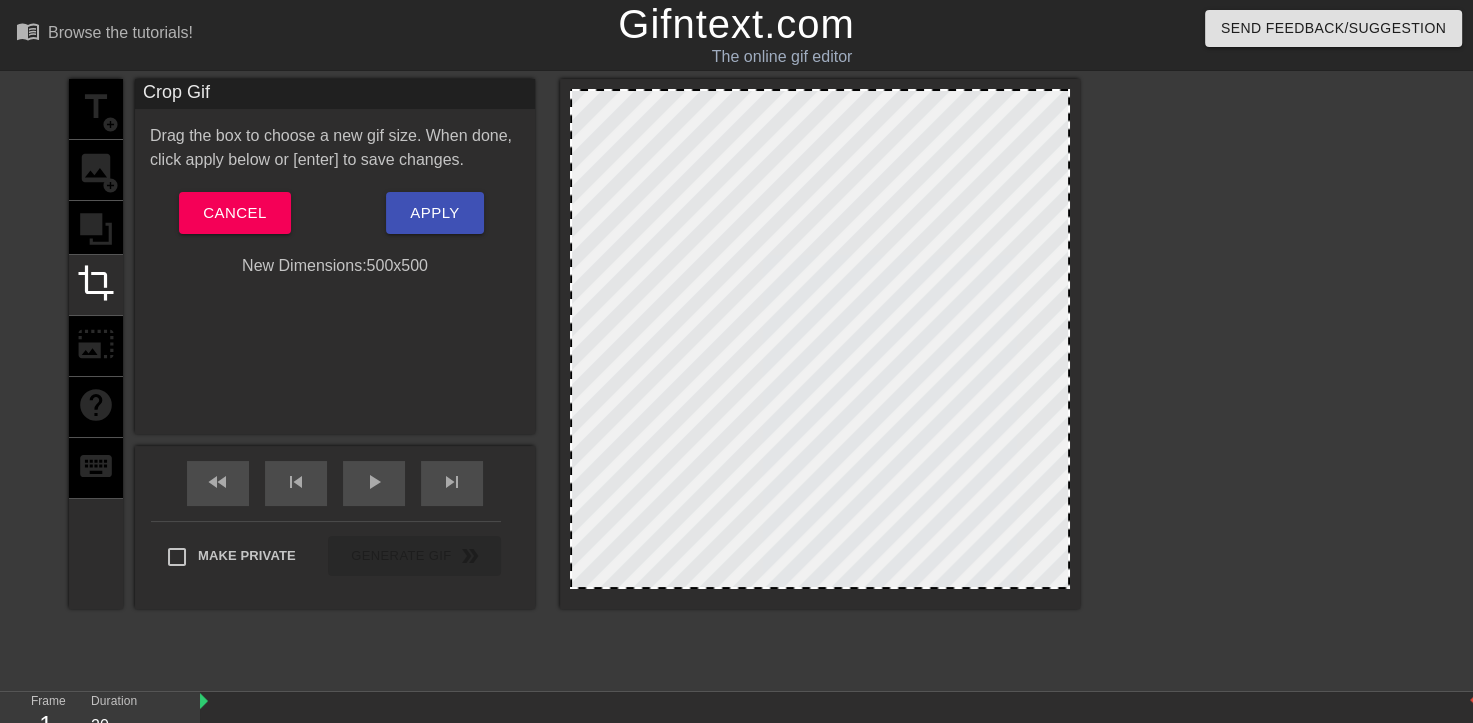 drag, startPoint x: 617, startPoint y: 165, endPoint x: 993, endPoint y: 322, distance: 407.46164 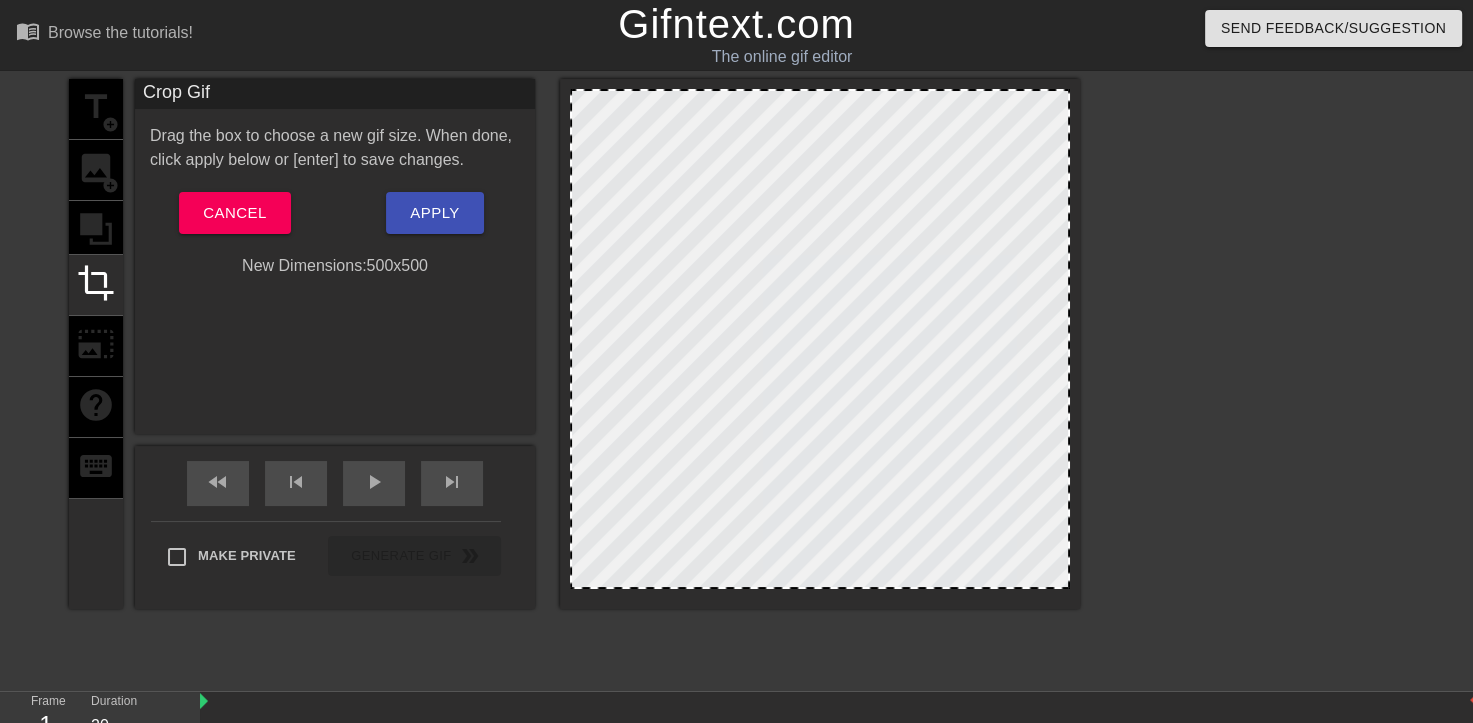 click at bounding box center (820, 339) 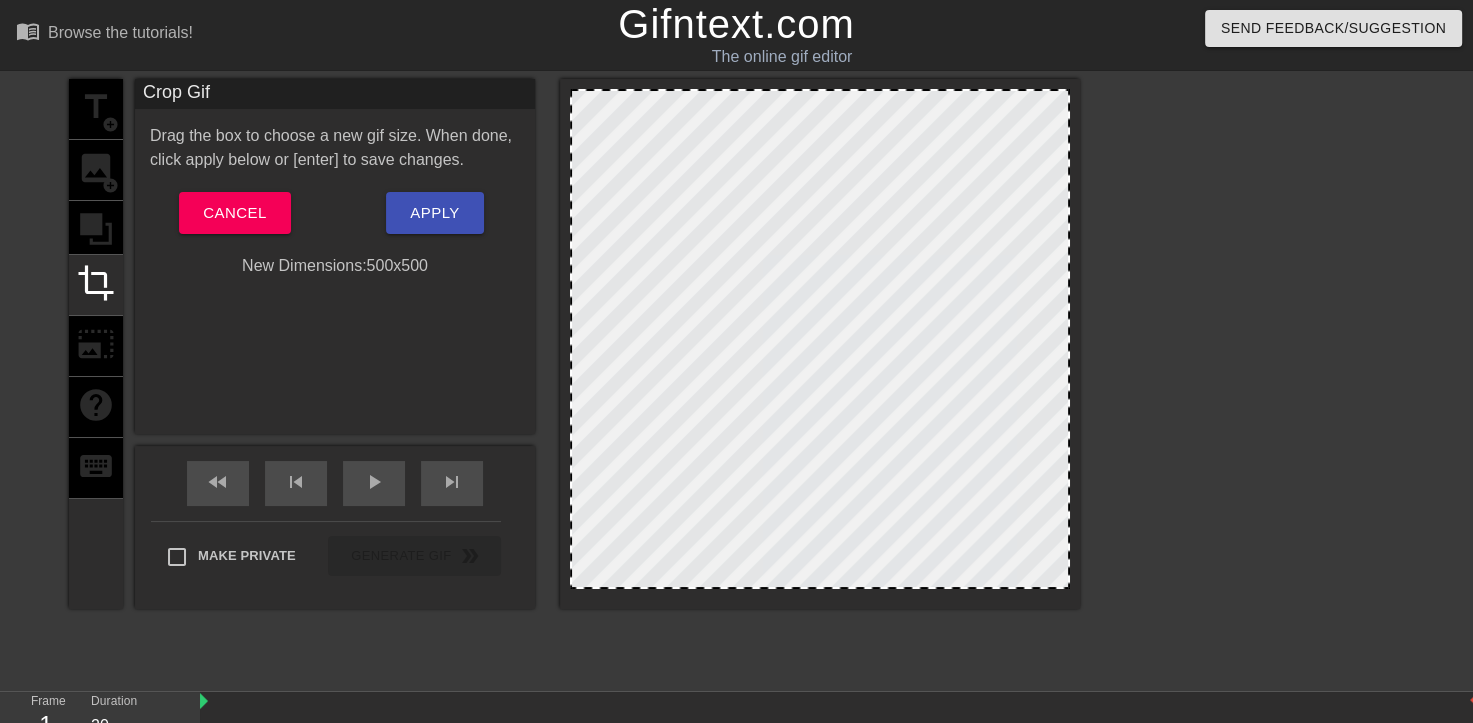 drag, startPoint x: 949, startPoint y: 481, endPoint x: 846, endPoint y: 489, distance: 103.31021 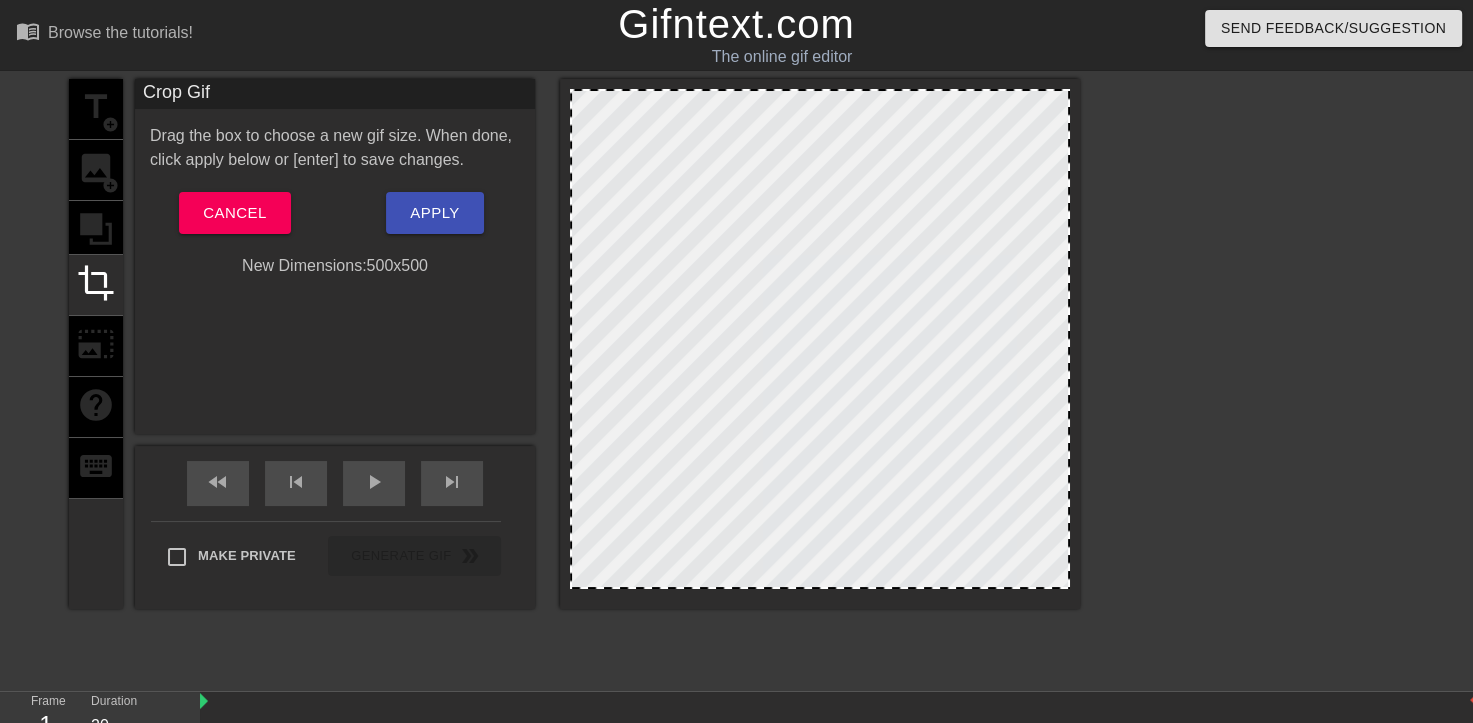 click at bounding box center [820, 339] 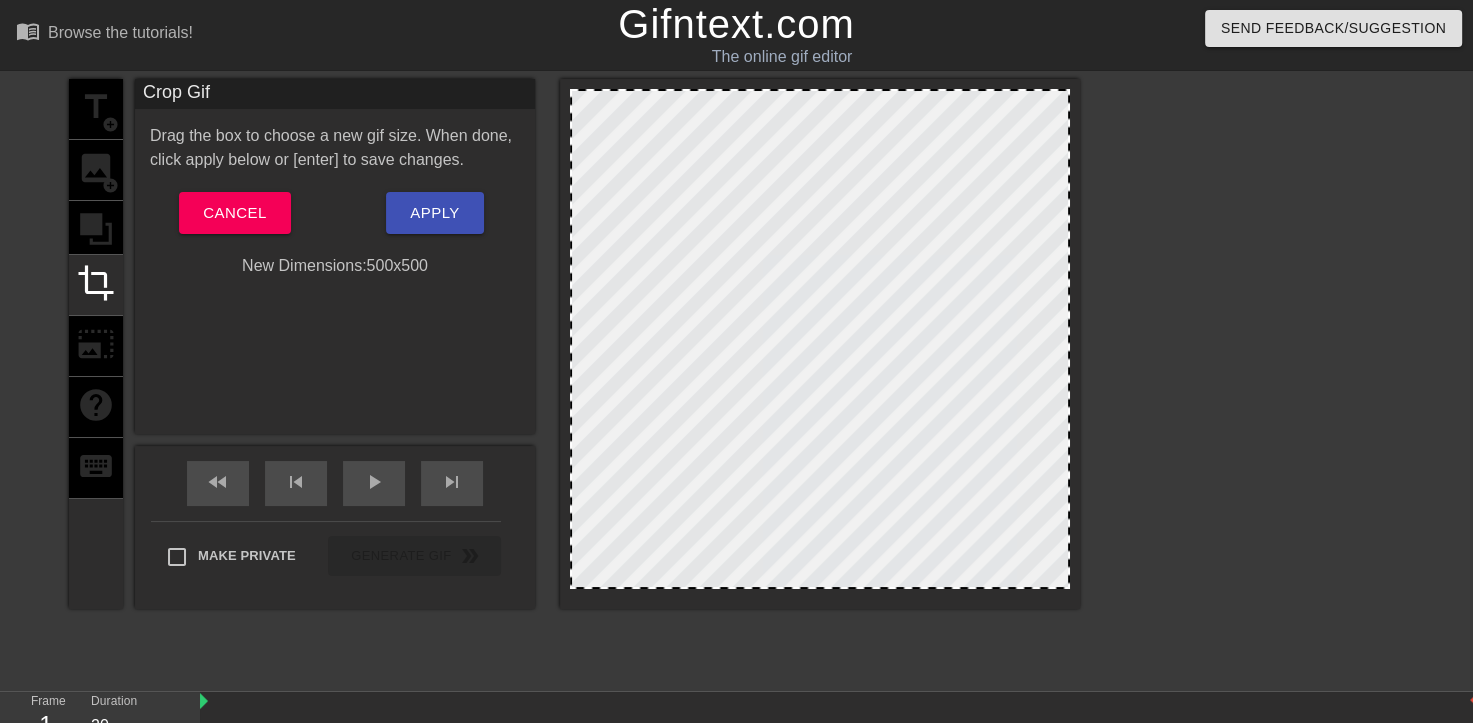 drag, startPoint x: 897, startPoint y: 494, endPoint x: 974, endPoint y: 492, distance: 77.02597 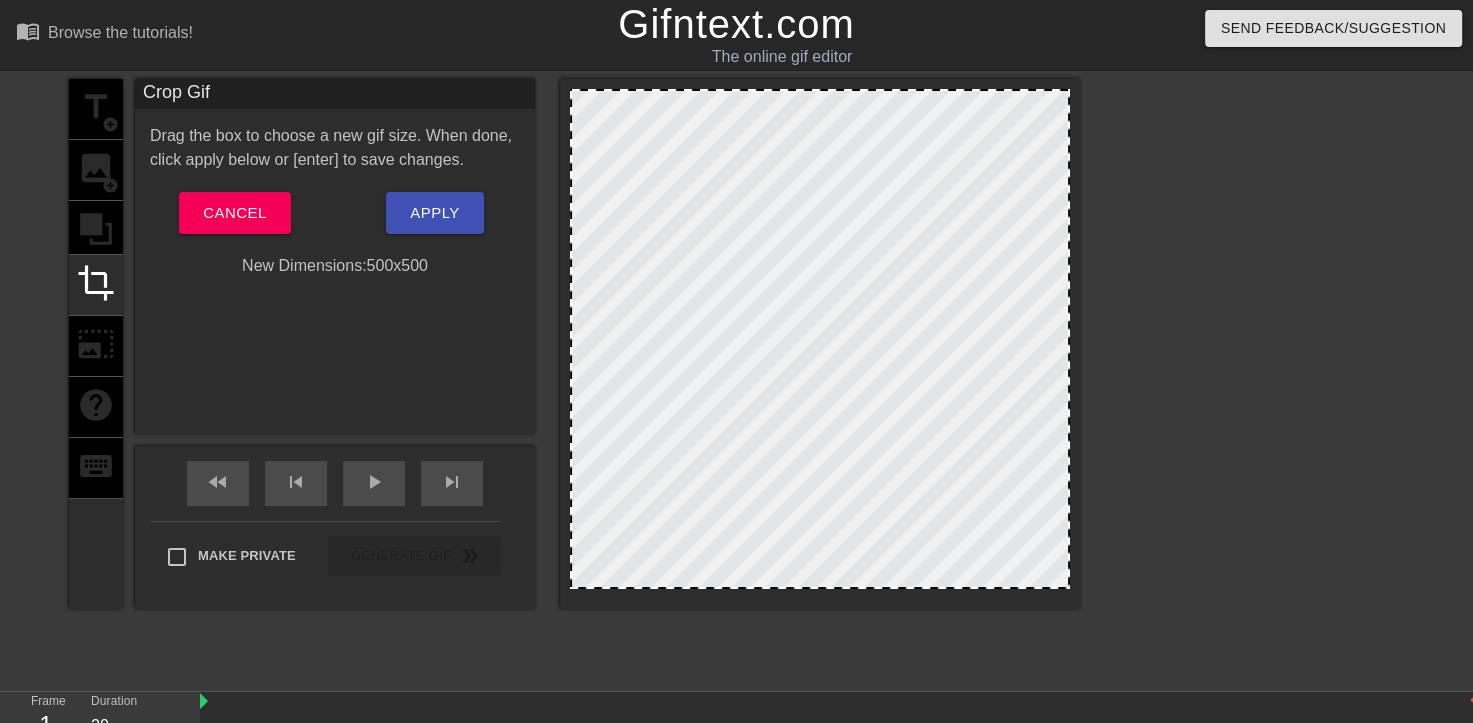 click at bounding box center (820, 339) 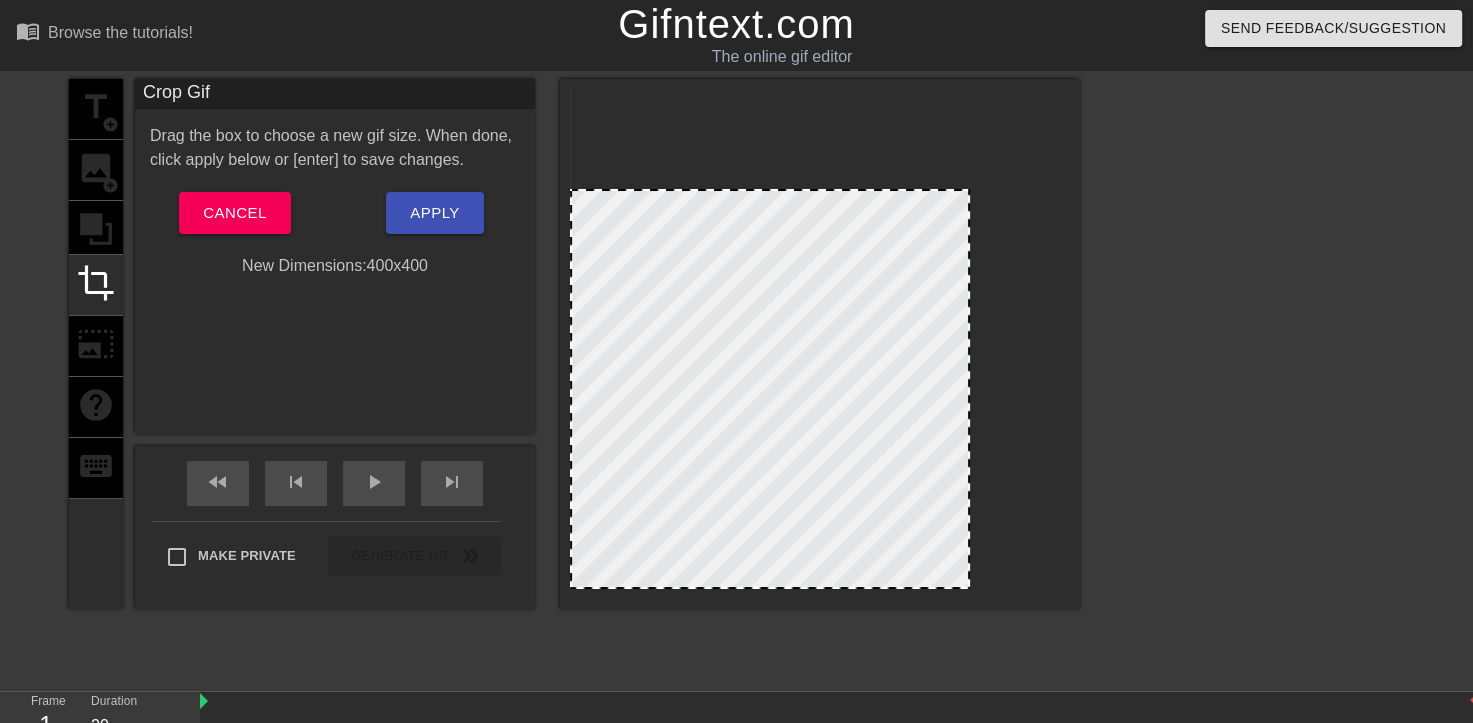 drag, startPoint x: 1066, startPoint y: 88, endPoint x: 966, endPoint y: 188, distance: 141.42136 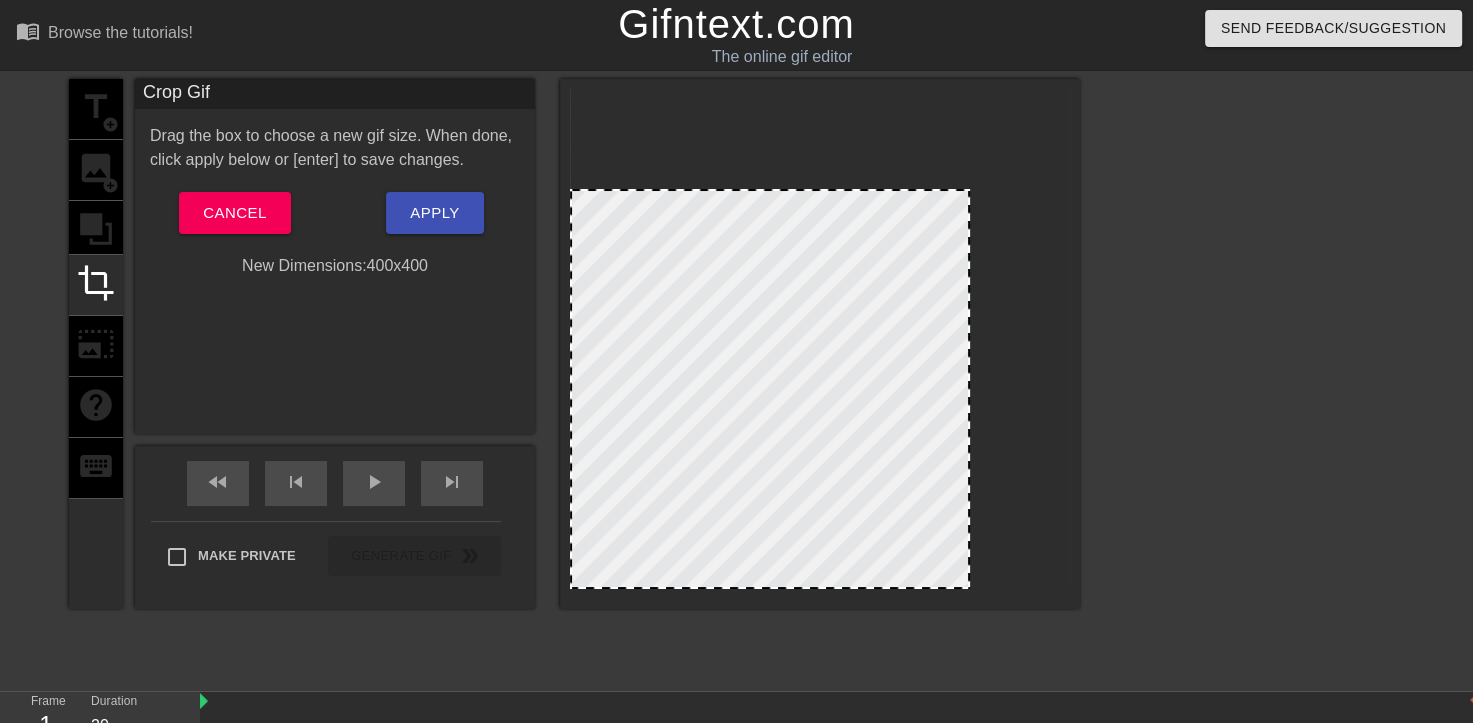 click at bounding box center (968, 191) 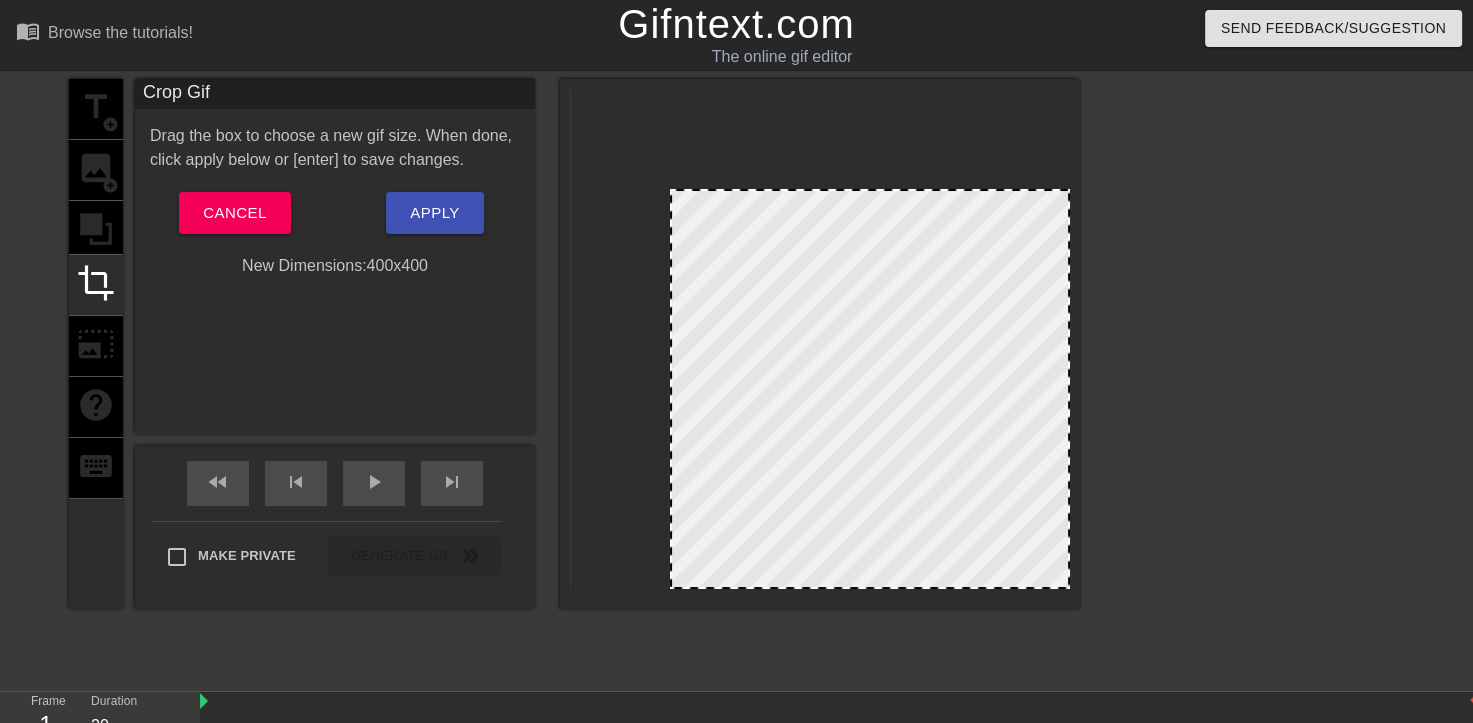 drag, startPoint x: 872, startPoint y: 302, endPoint x: 1010, endPoint y: 325, distance: 139.90353 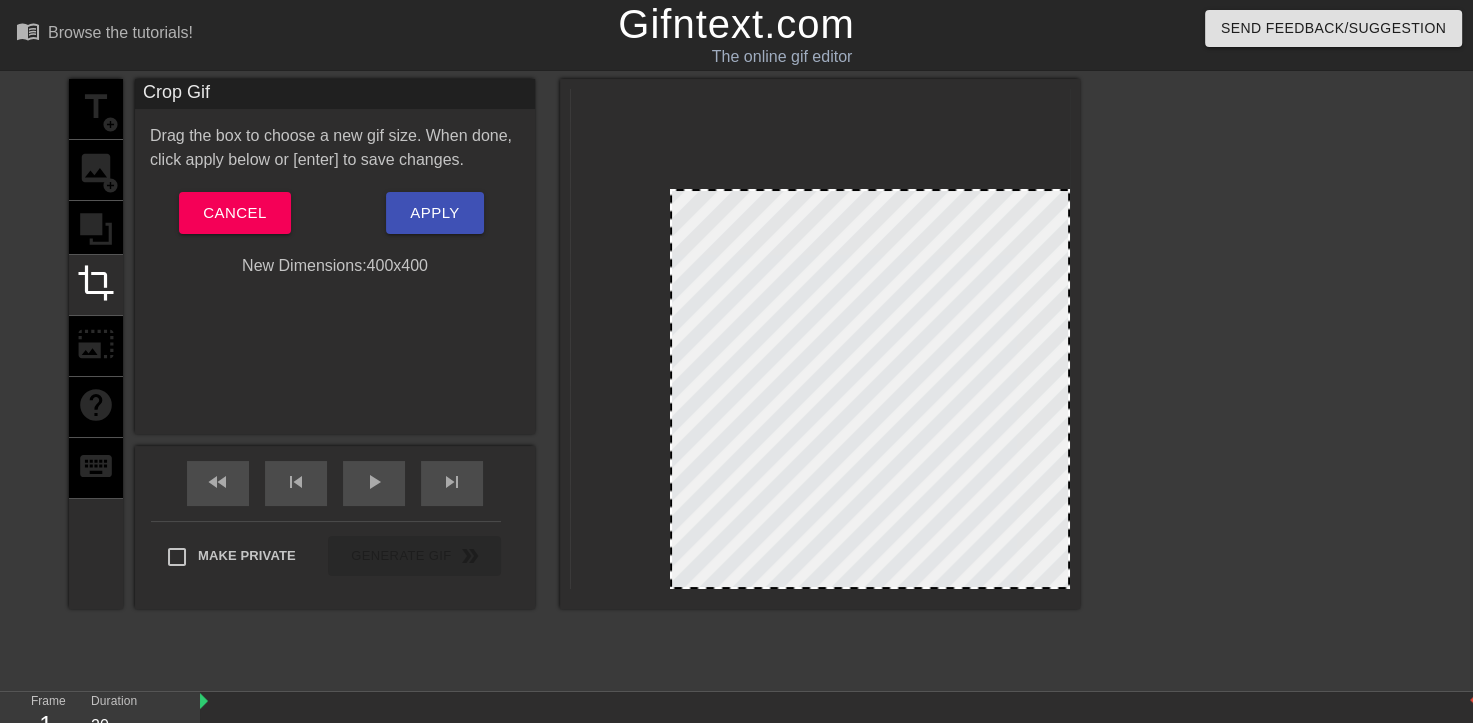 click at bounding box center [870, 389] 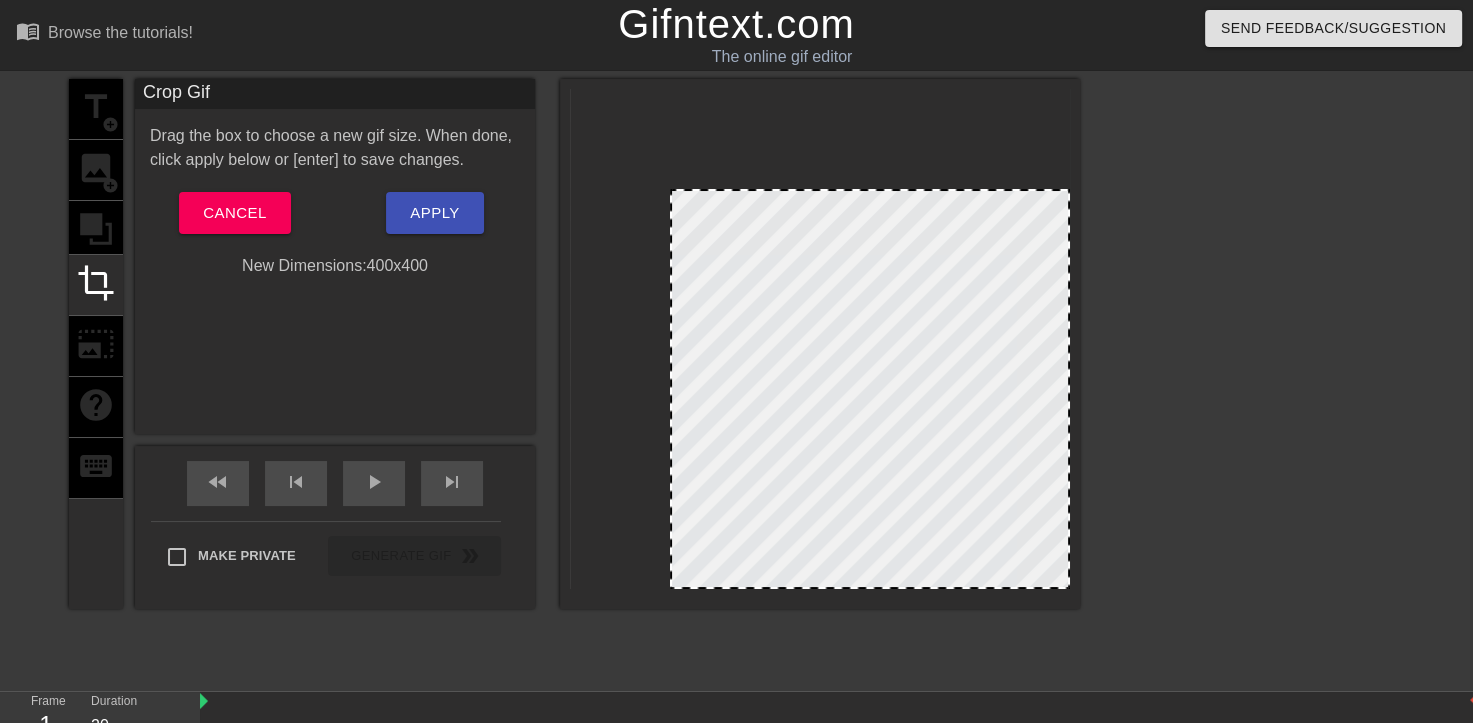 click at bounding box center [870, 389] 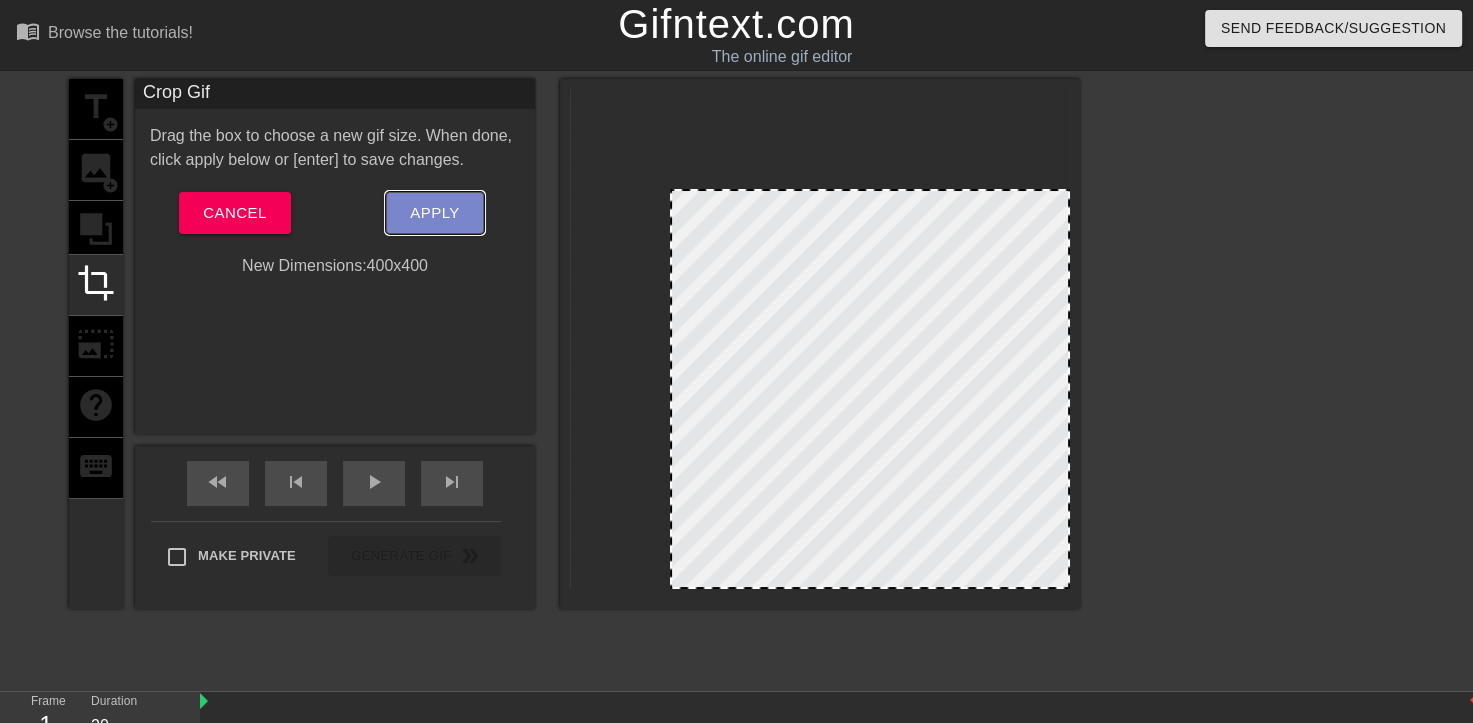 click on "Apply" at bounding box center (434, 213) 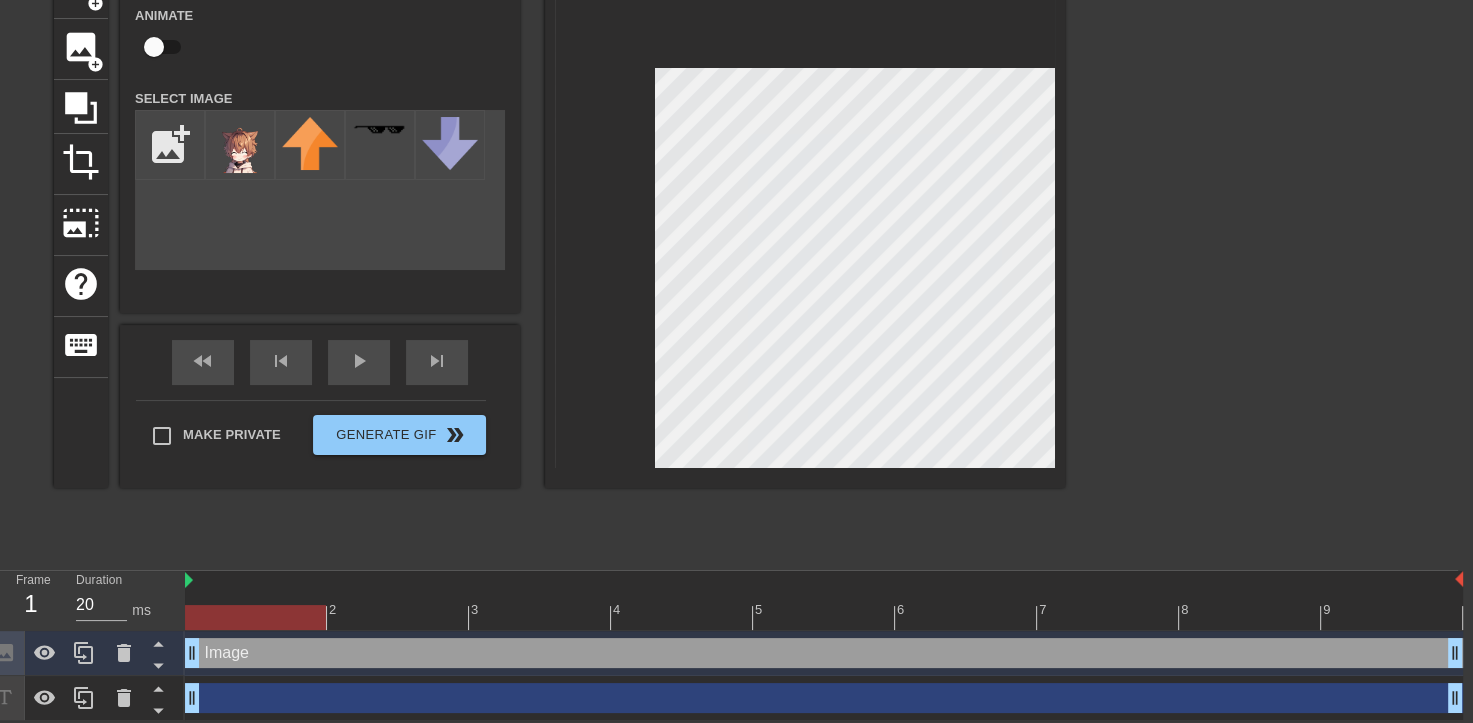 scroll, scrollTop: 122, scrollLeft: 0, axis: vertical 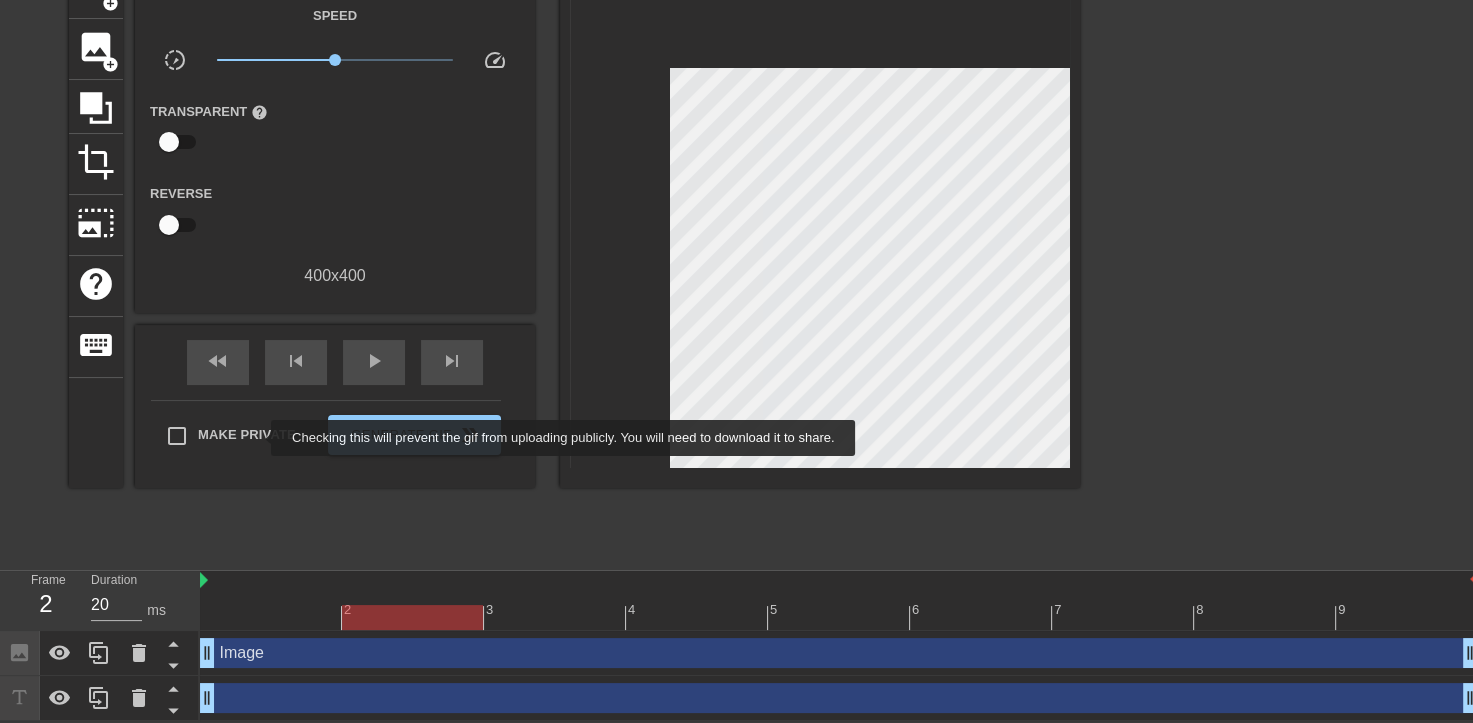 click on "Make Private" at bounding box center (247, 435) 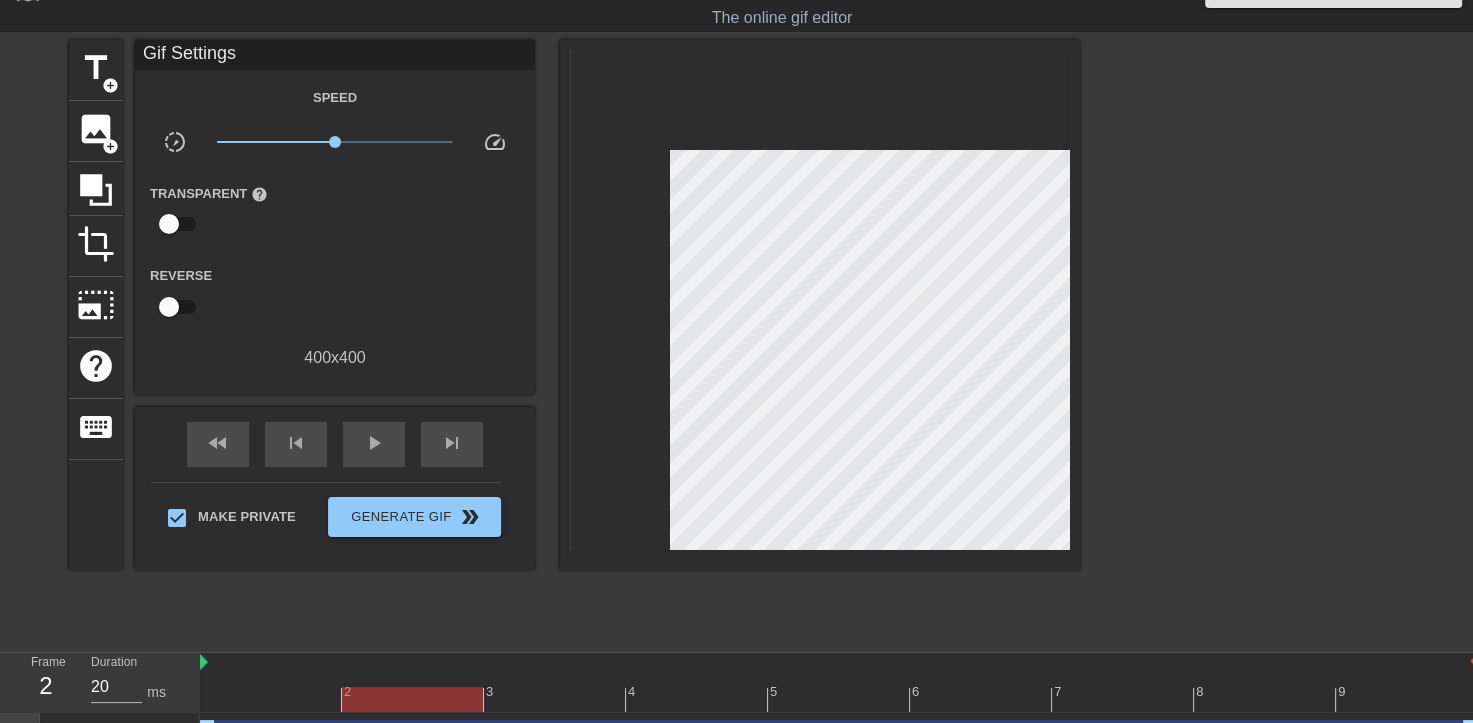 scroll, scrollTop: 38, scrollLeft: 0, axis: vertical 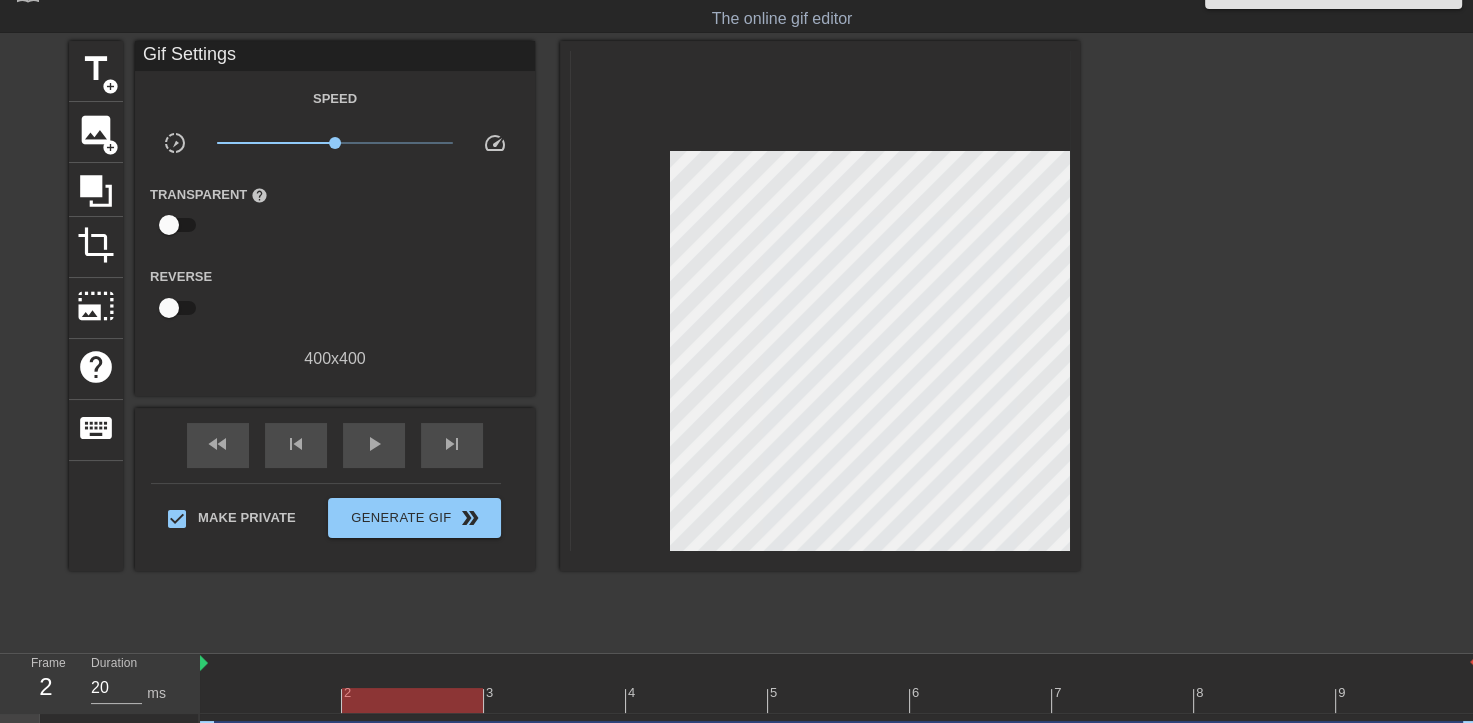 click on "help" at bounding box center (259, 195) 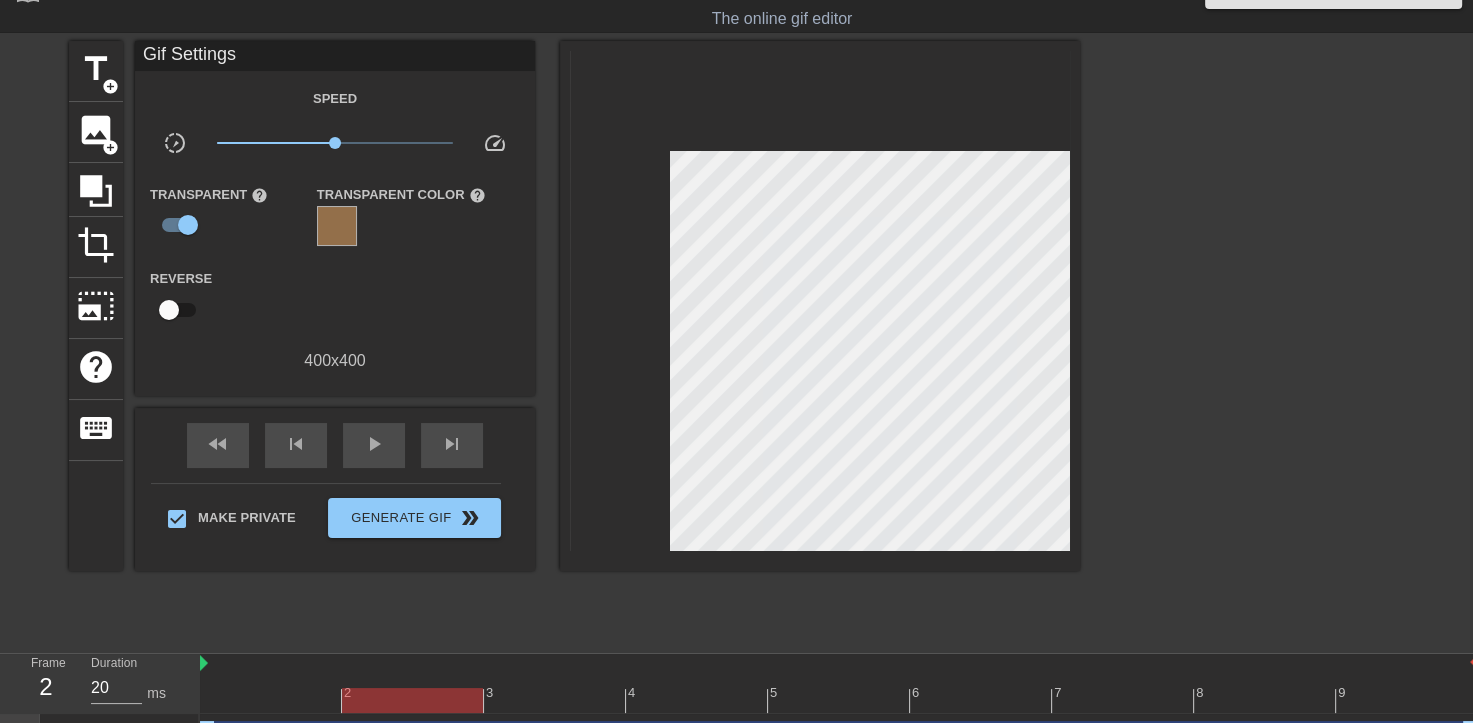 click at bounding box center (337, 226) 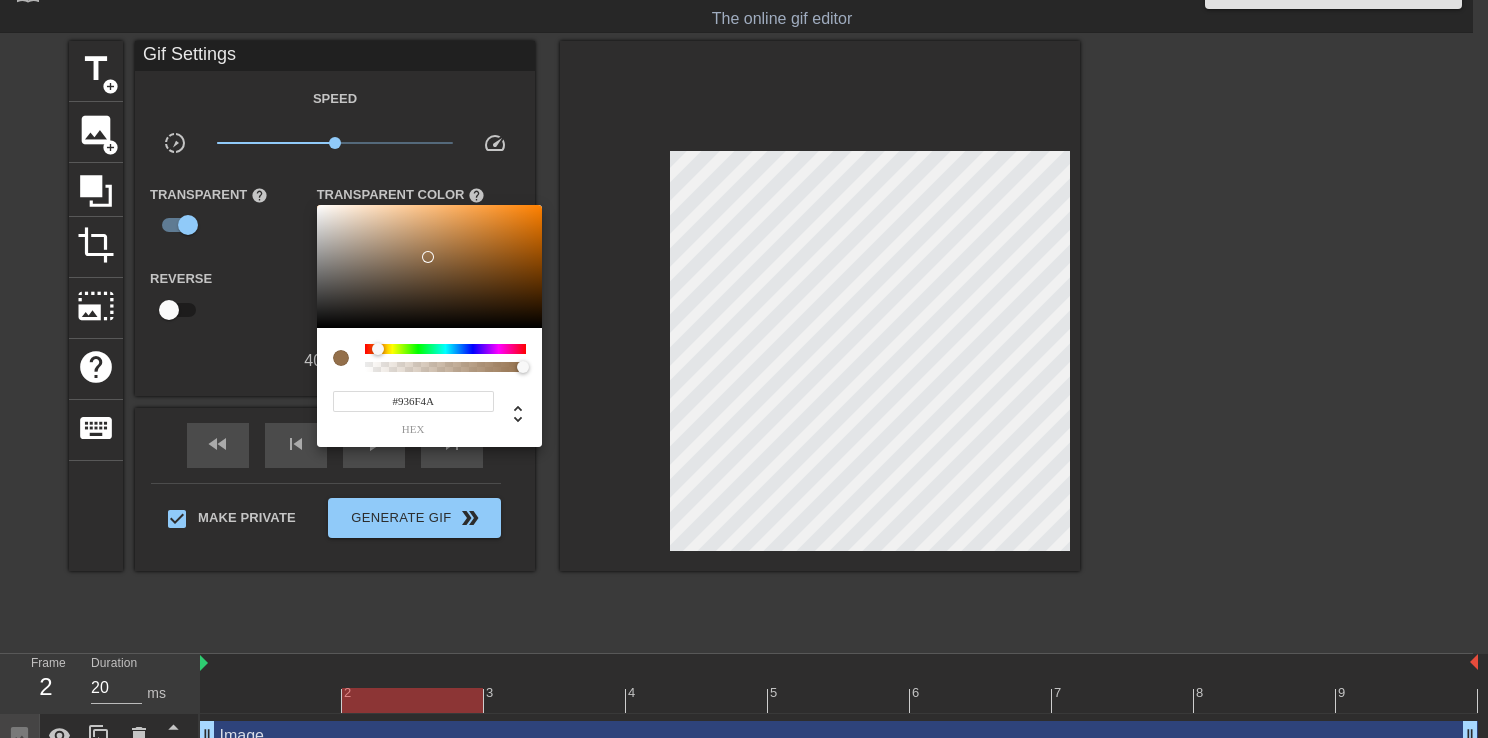 click at bounding box center [744, 369] 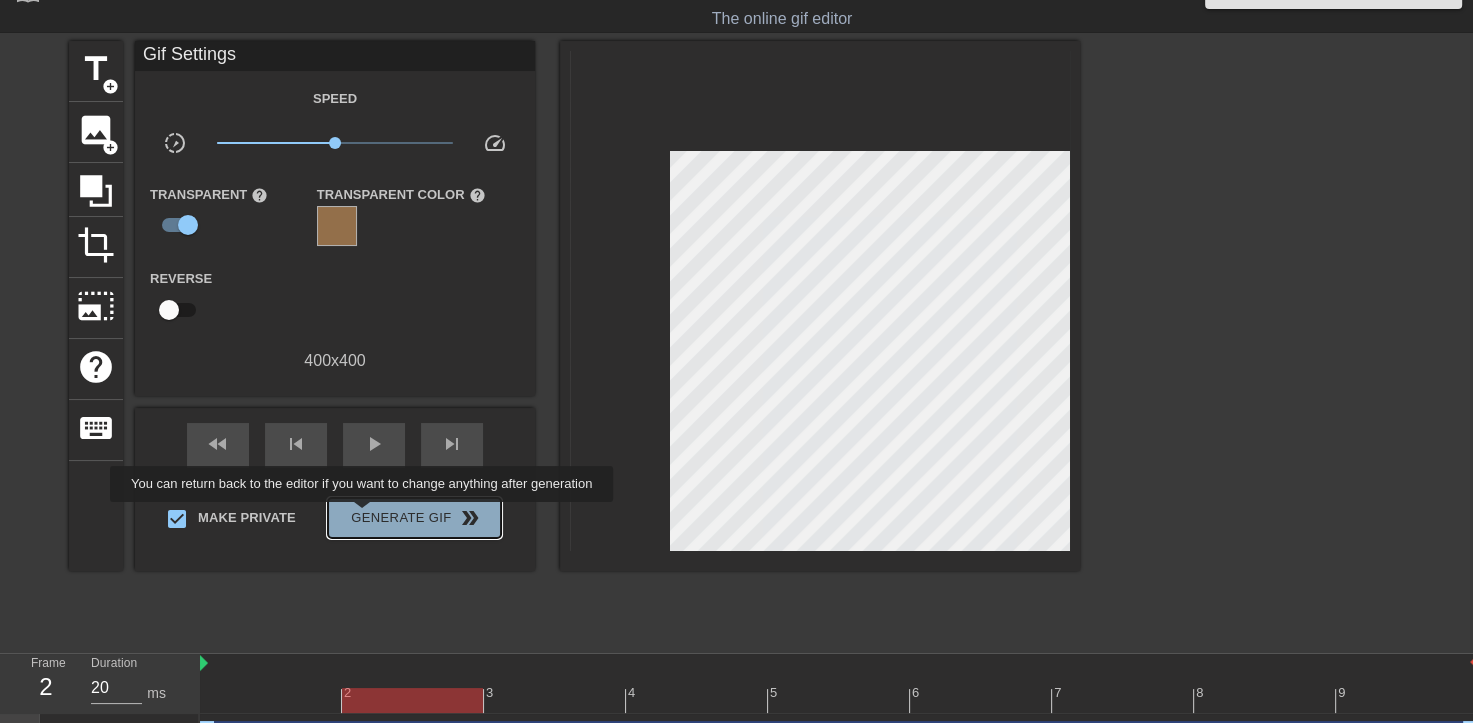 click on "Generate Gif double_arrow" at bounding box center [414, 518] 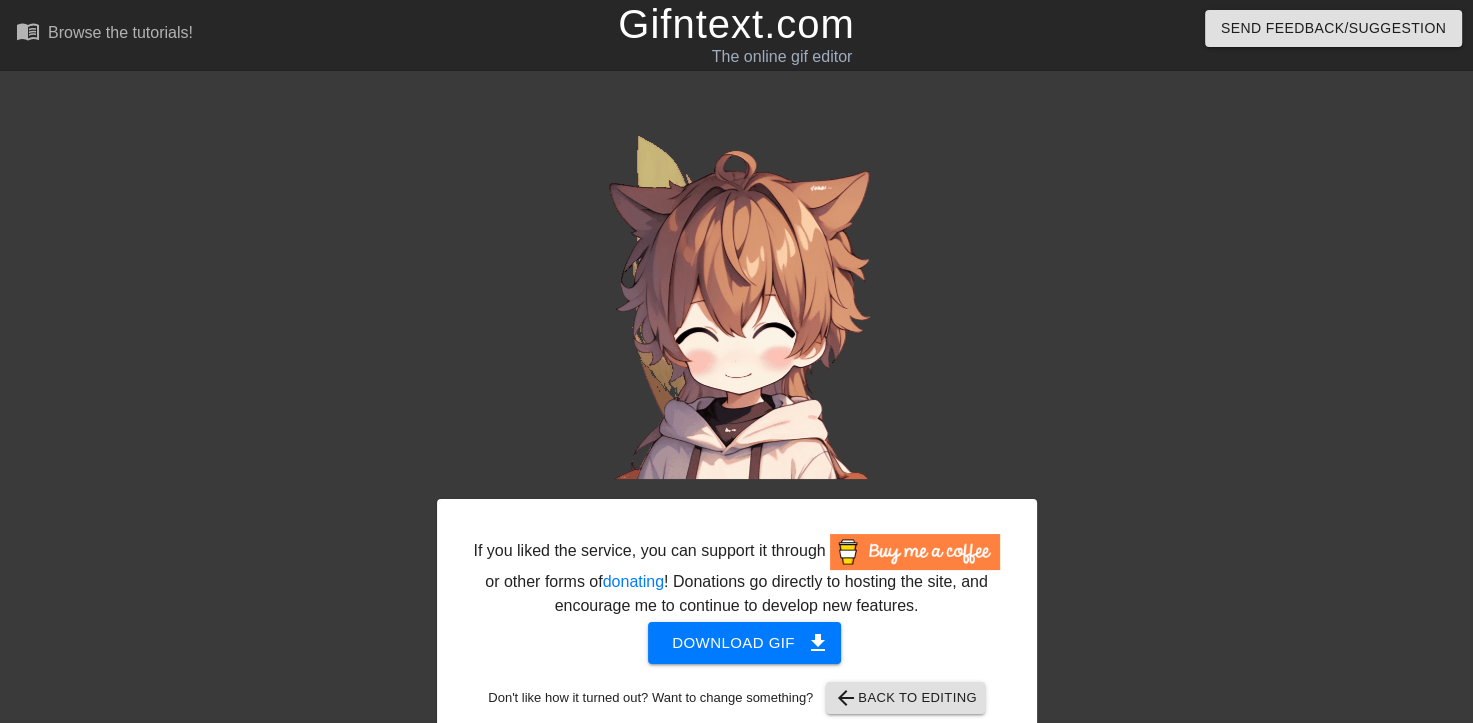 scroll, scrollTop: 31, scrollLeft: 0, axis: vertical 